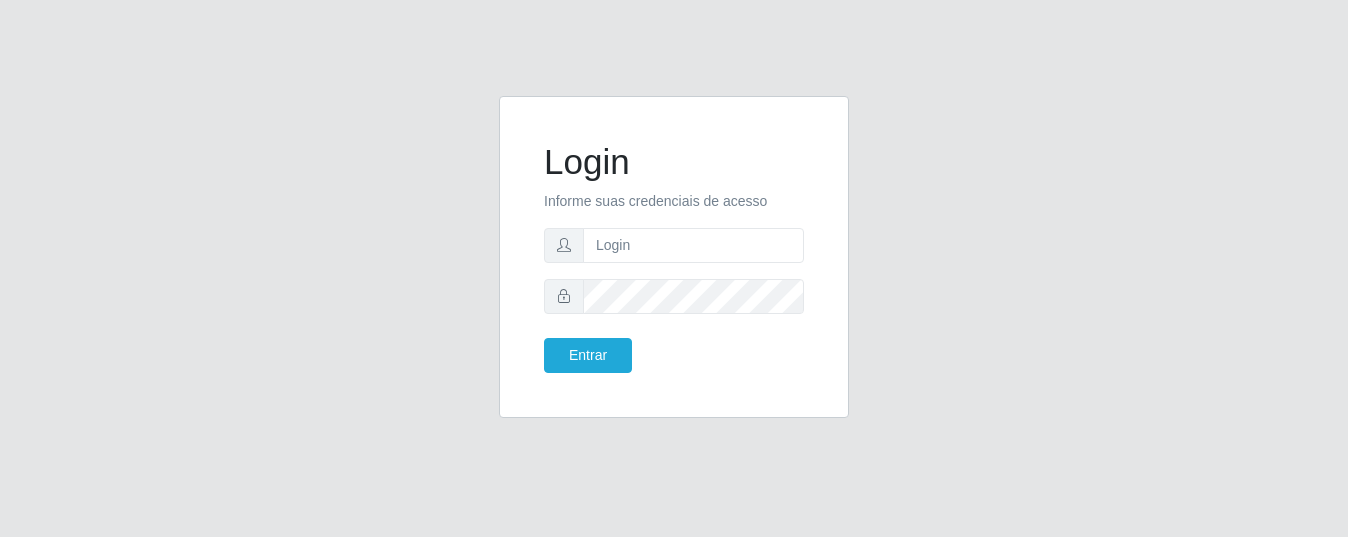 scroll, scrollTop: 0, scrollLeft: 0, axis: both 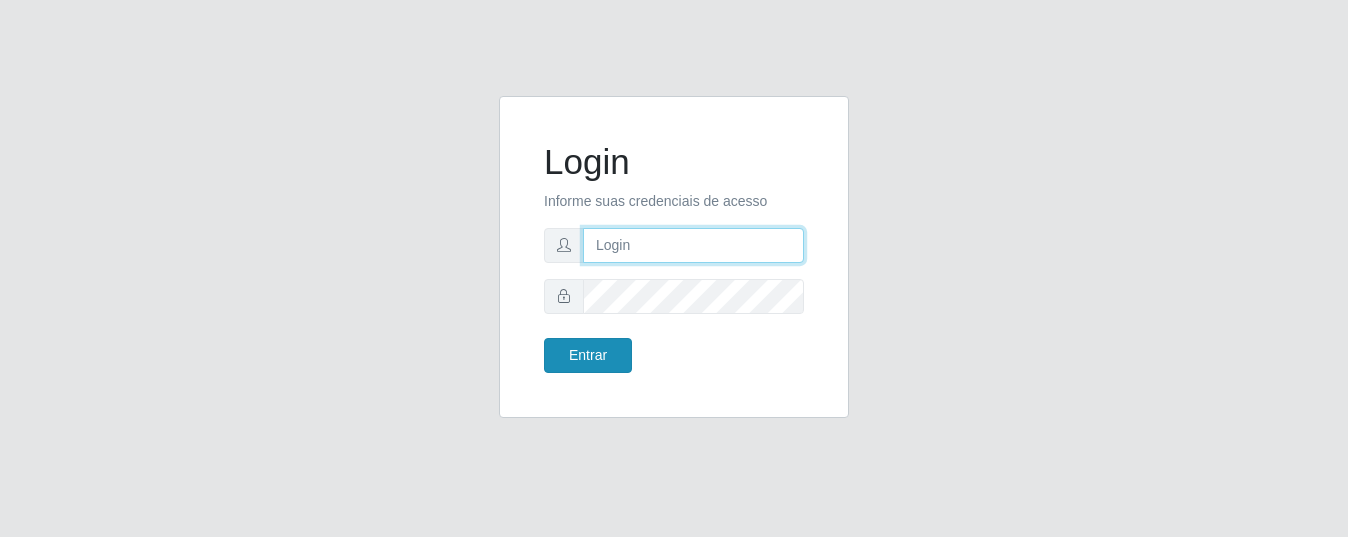 type on "precobom@rejane" 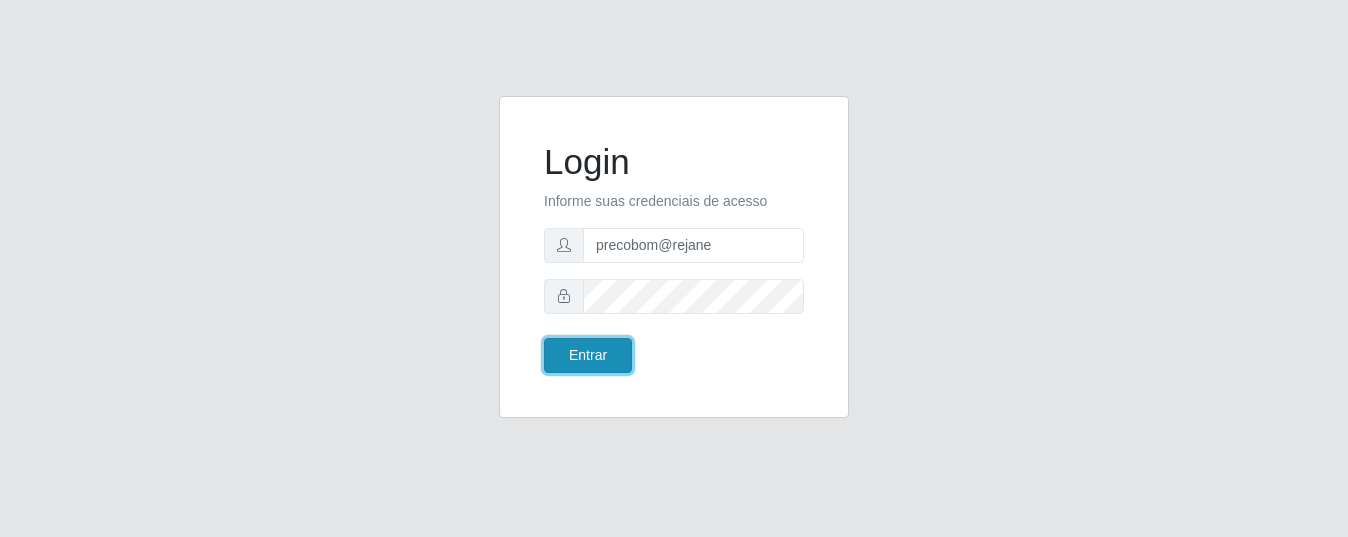 click on "Entrar" at bounding box center [588, 355] 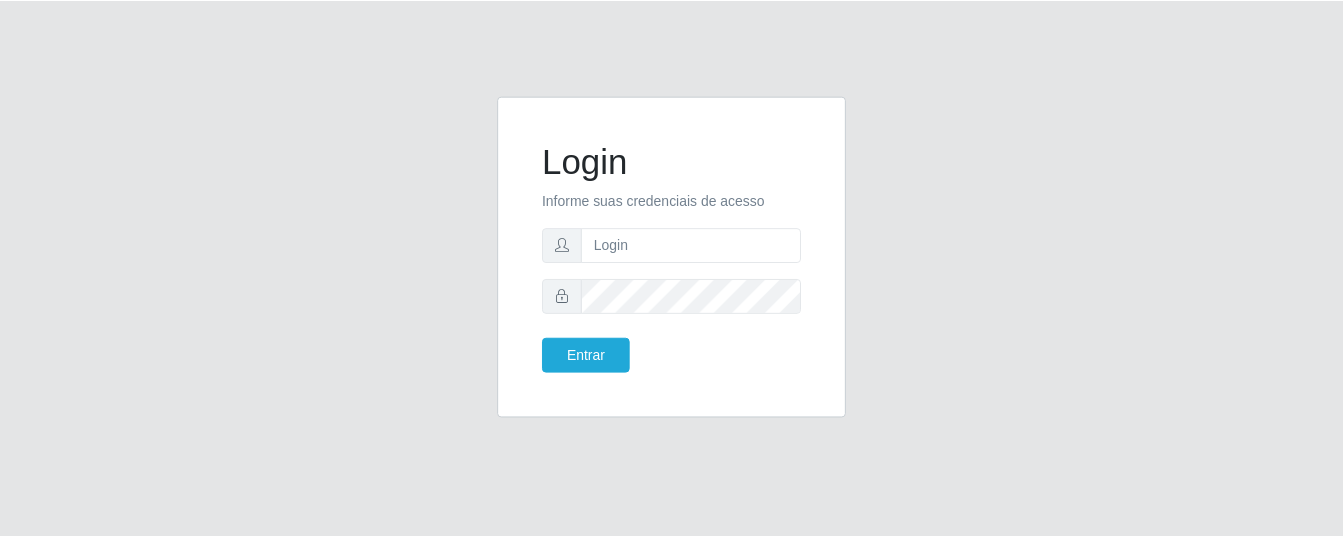 scroll, scrollTop: 0, scrollLeft: 0, axis: both 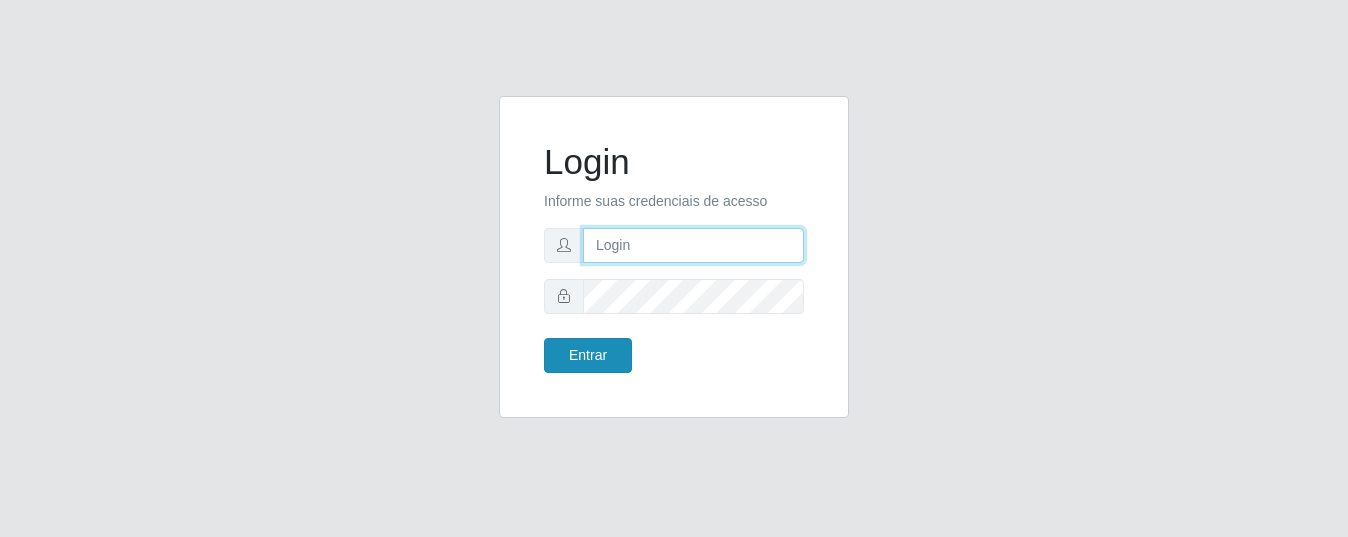 type on "precobom@rejane" 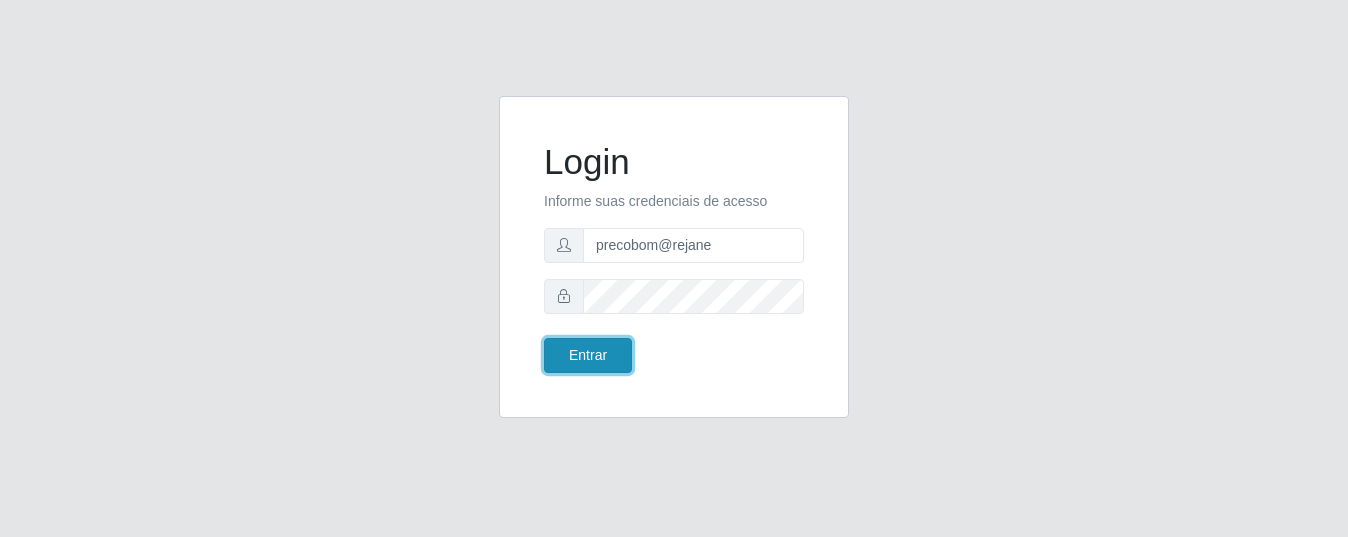 click on "Entrar" at bounding box center [588, 355] 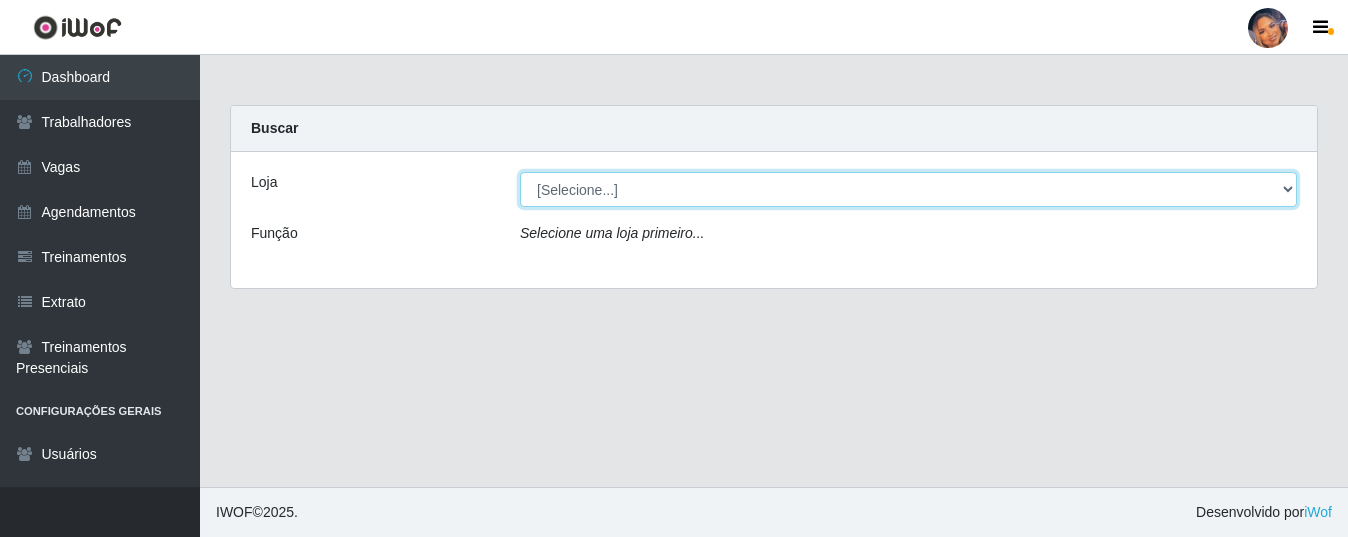 click on "[Selecione...] Supermercado Preço Bom" at bounding box center [908, 189] 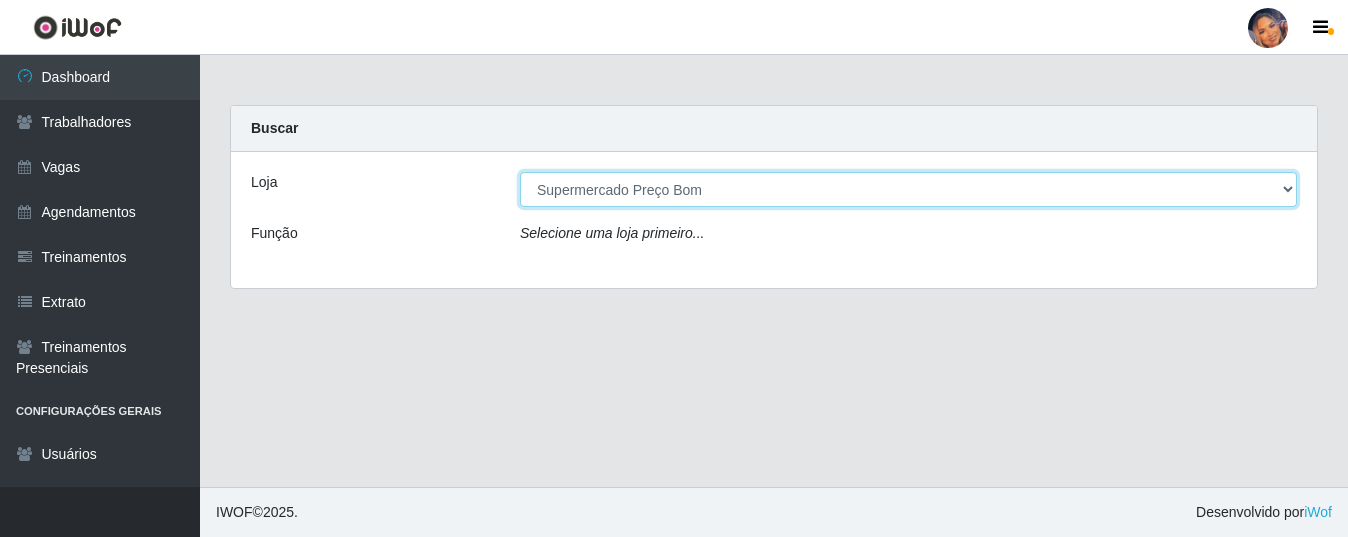 click on "[Selecione...] Supermercado Preço Bom" at bounding box center [908, 189] 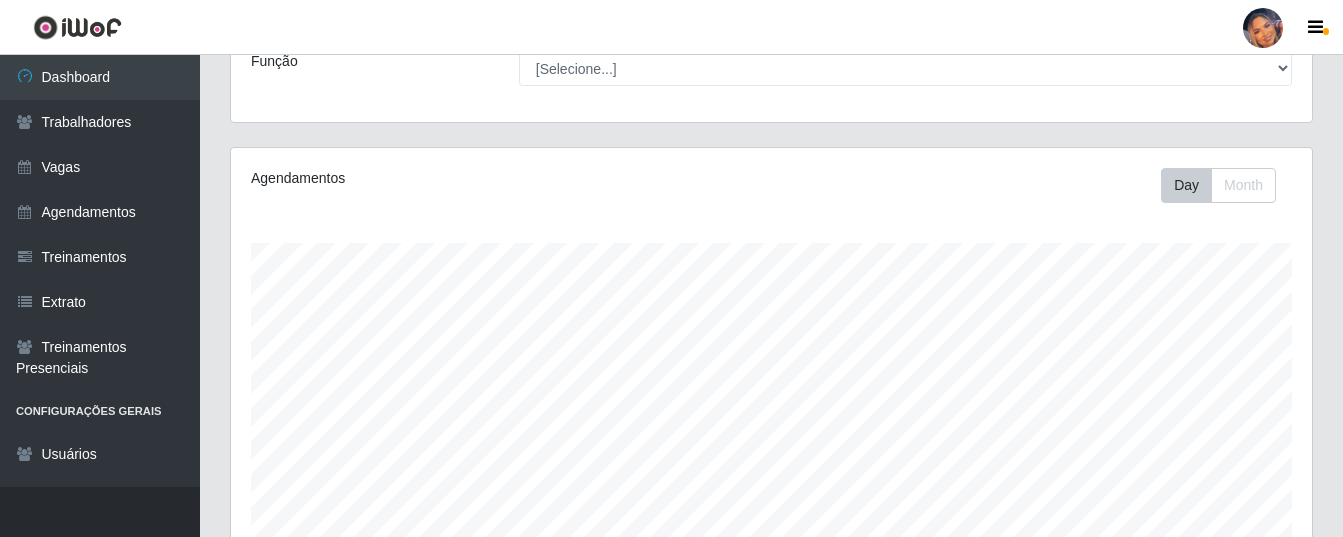 scroll, scrollTop: 602, scrollLeft: 0, axis: vertical 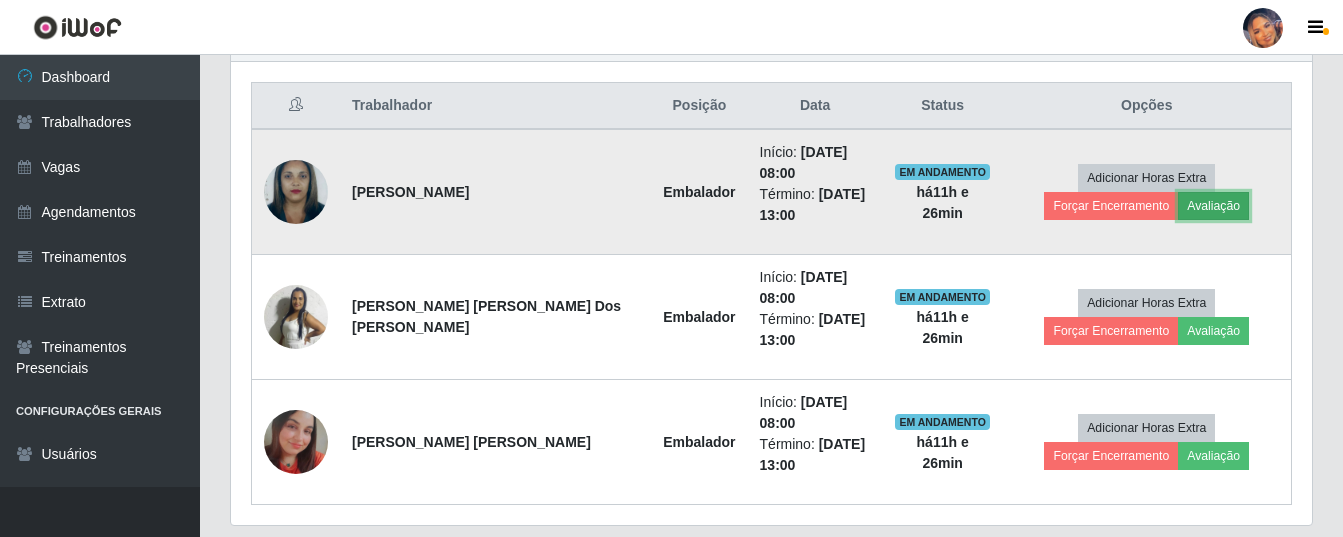 click on "Avaliação" at bounding box center (1213, 206) 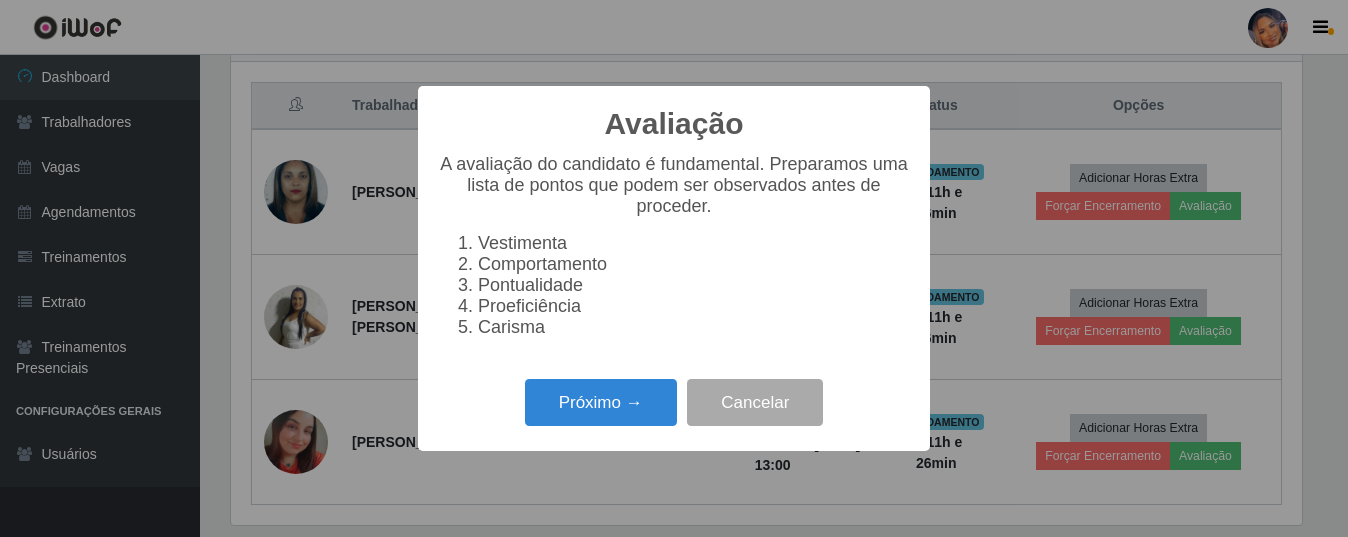 scroll, scrollTop: 999585, scrollLeft: 998929, axis: both 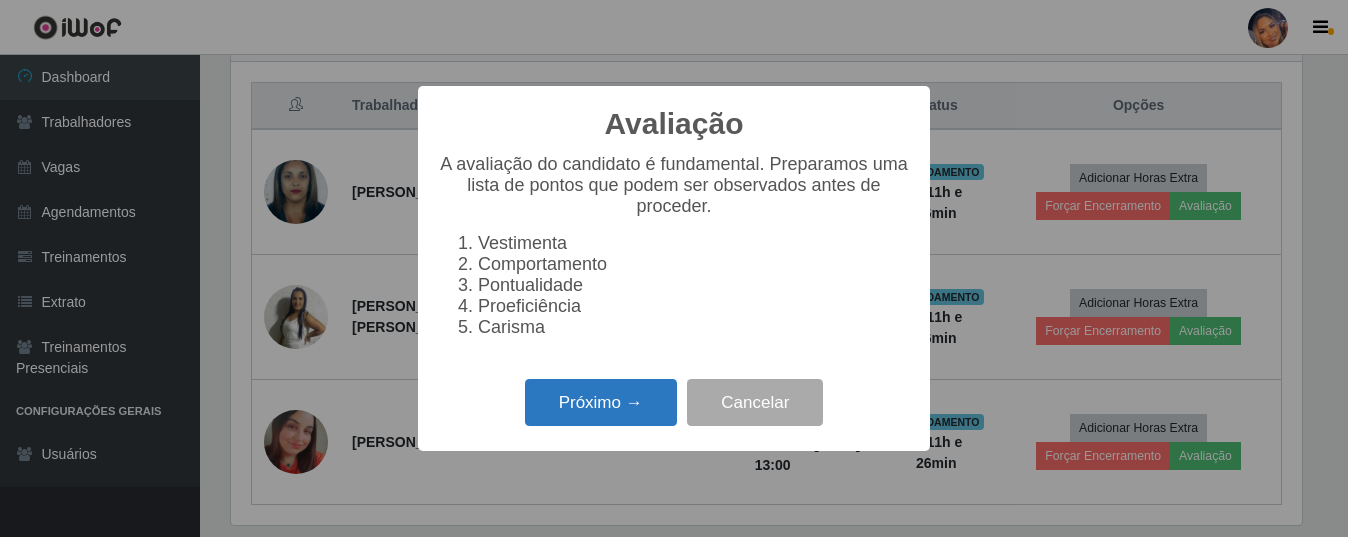 click on "Próximo →" at bounding box center (601, 402) 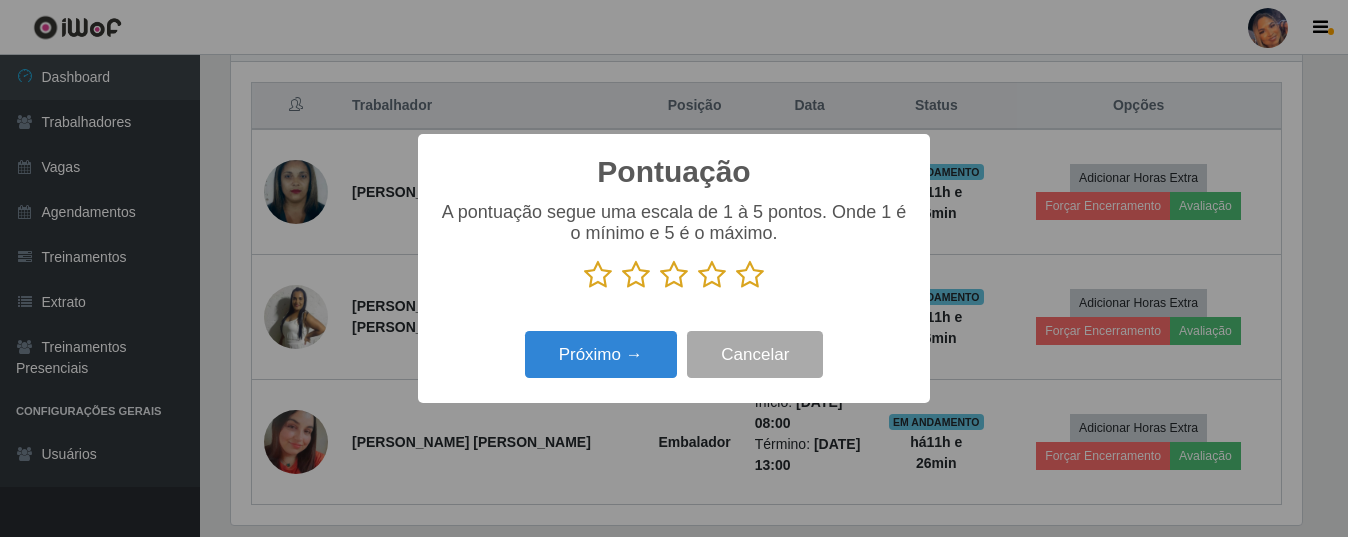 drag, startPoint x: 739, startPoint y: 285, endPoint x: 718, endPoint y: 295, distance: 23.259407 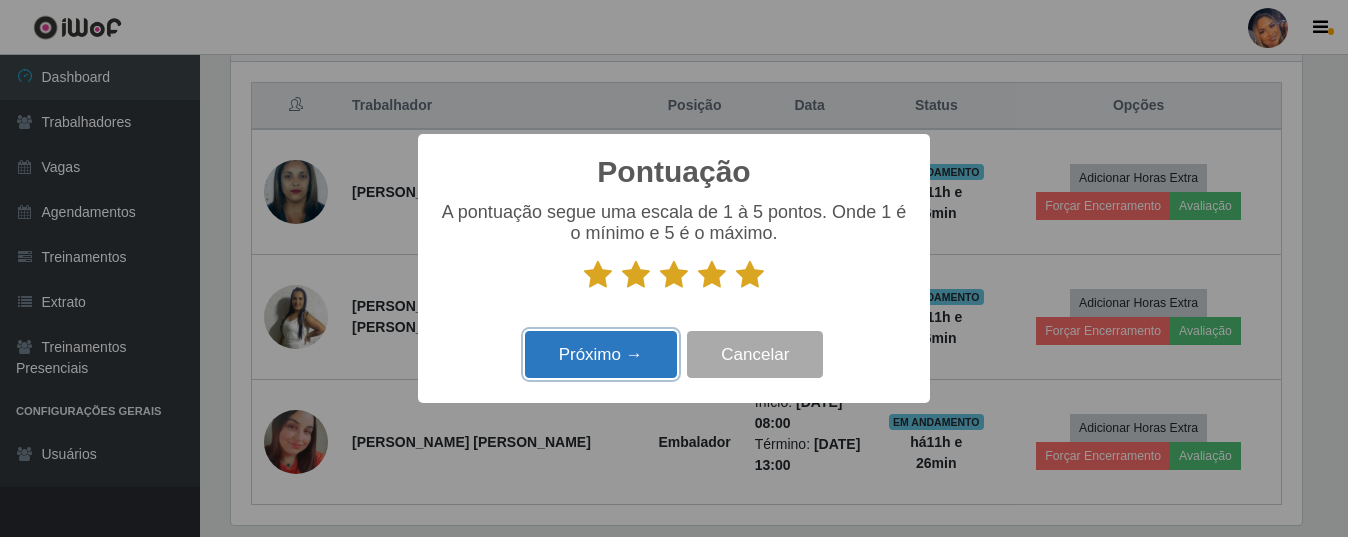 click on "Próximo →" at bounding box center [601, 354] 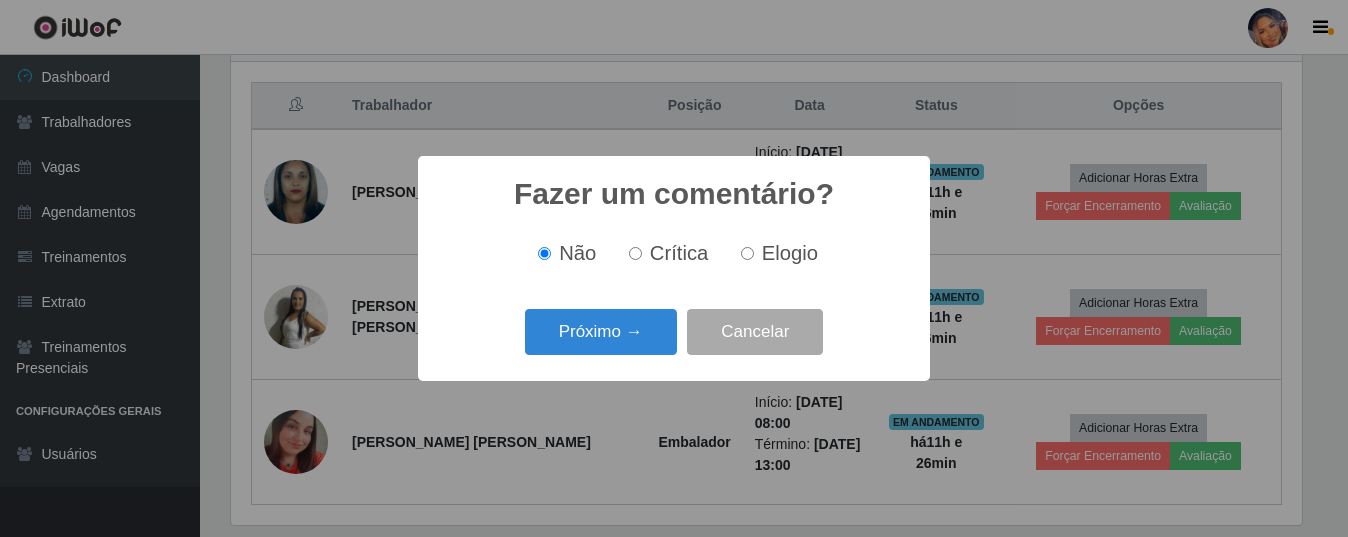 scroll, scrollTop: 999585, scrollLeft: 998929, axis: both 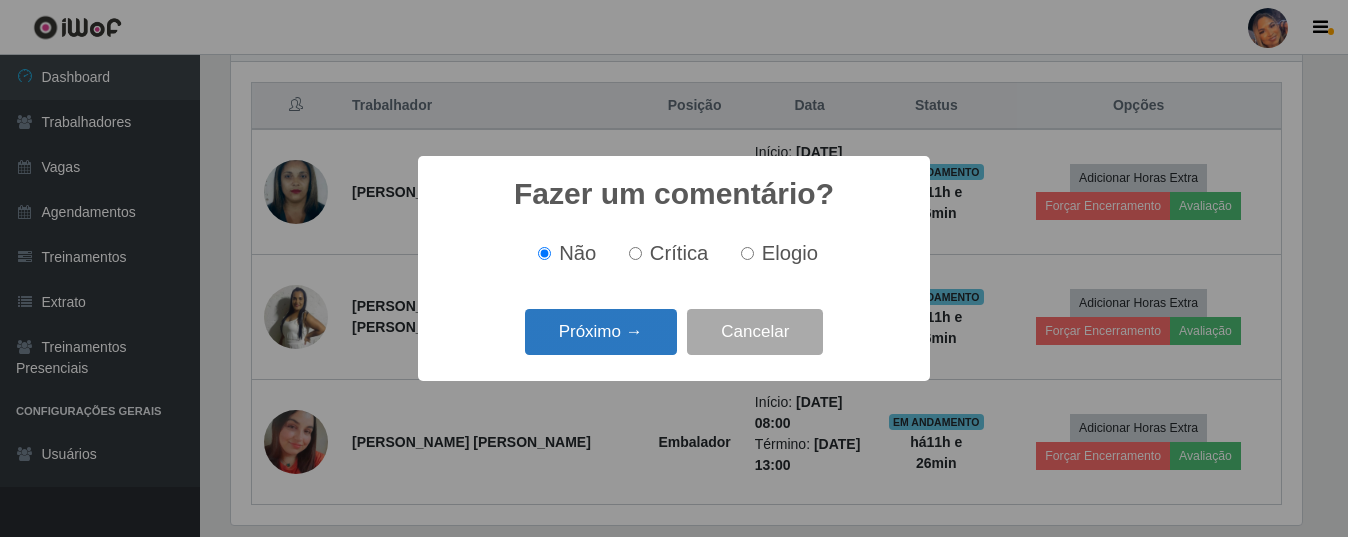 click on "Próximo →" at bounding box center [601, 332] 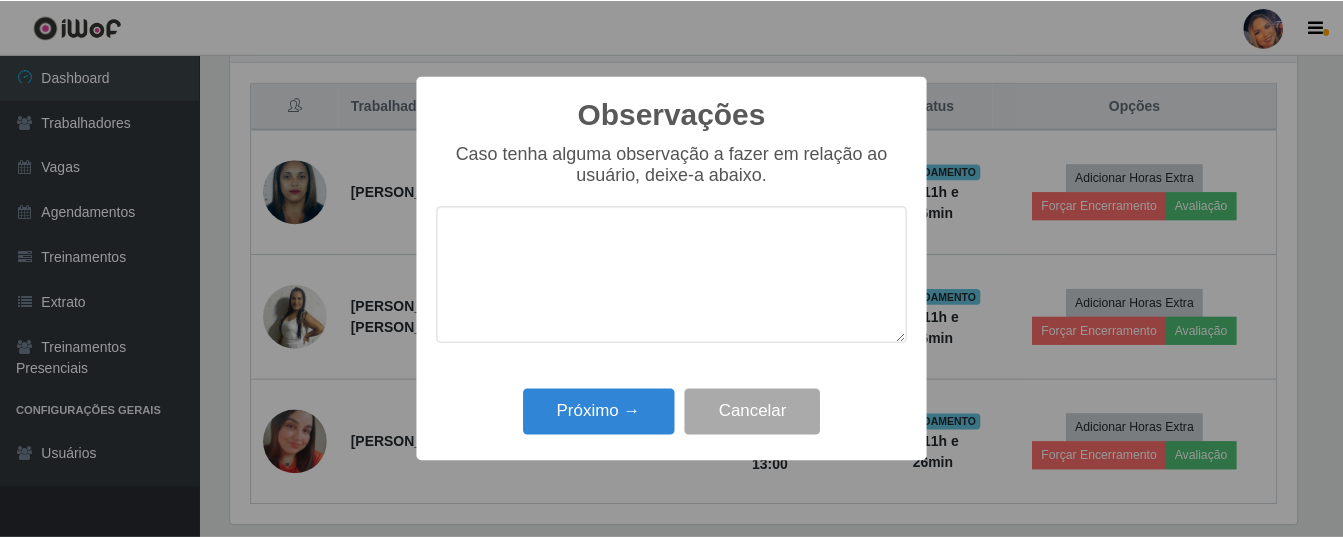 scroll, scrollTop: 999585, scrollLeft: 998929, axis: both 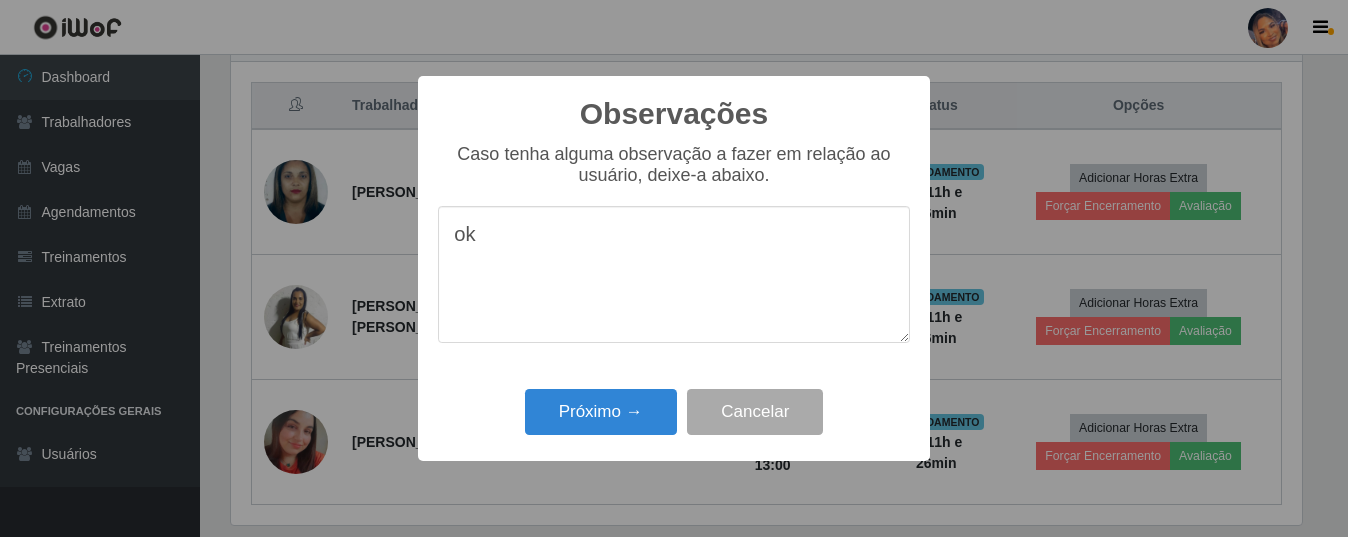type on "ok" 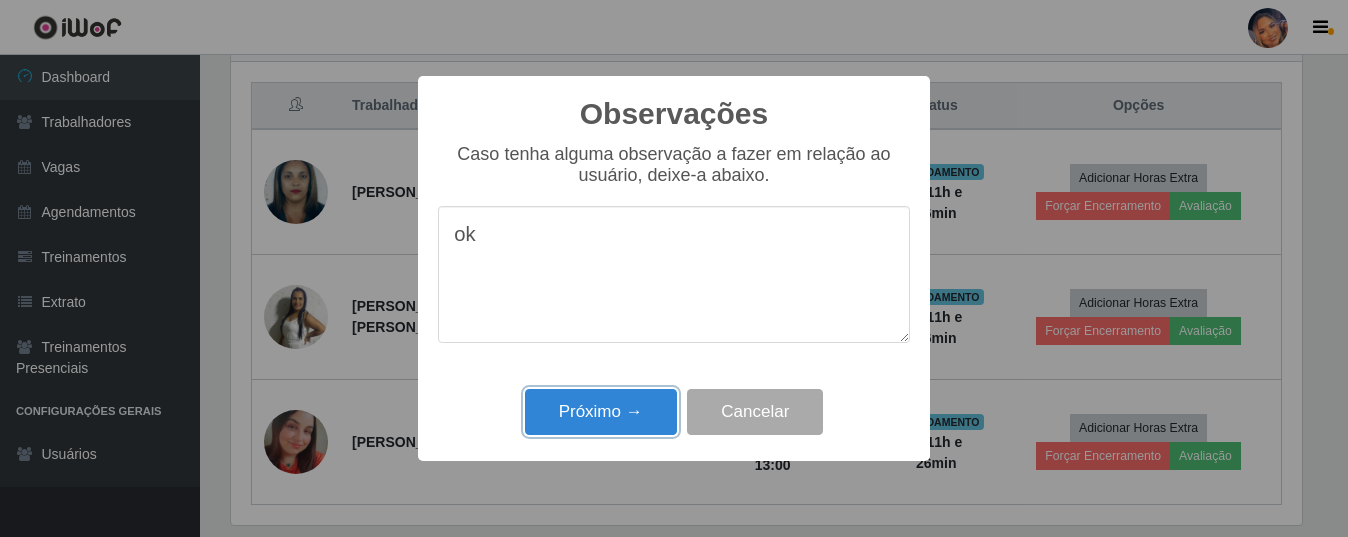 click on "Próximo →" at bounding box center [601, 412] 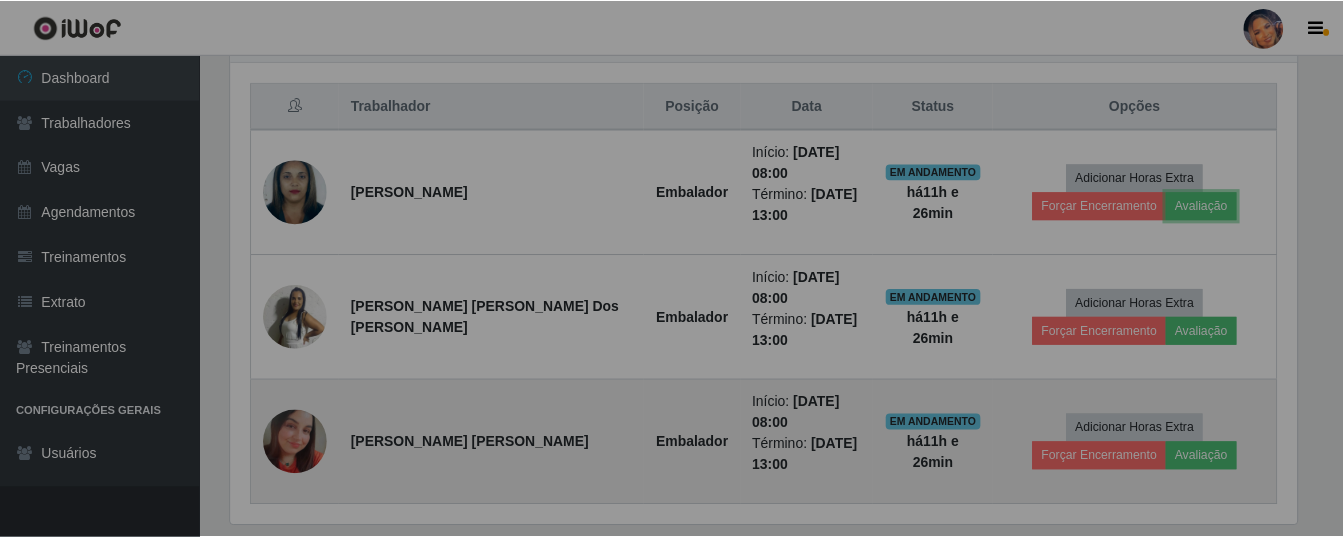 scroll, scrollTop: 999585, scrollLeft: 998919, axis: both 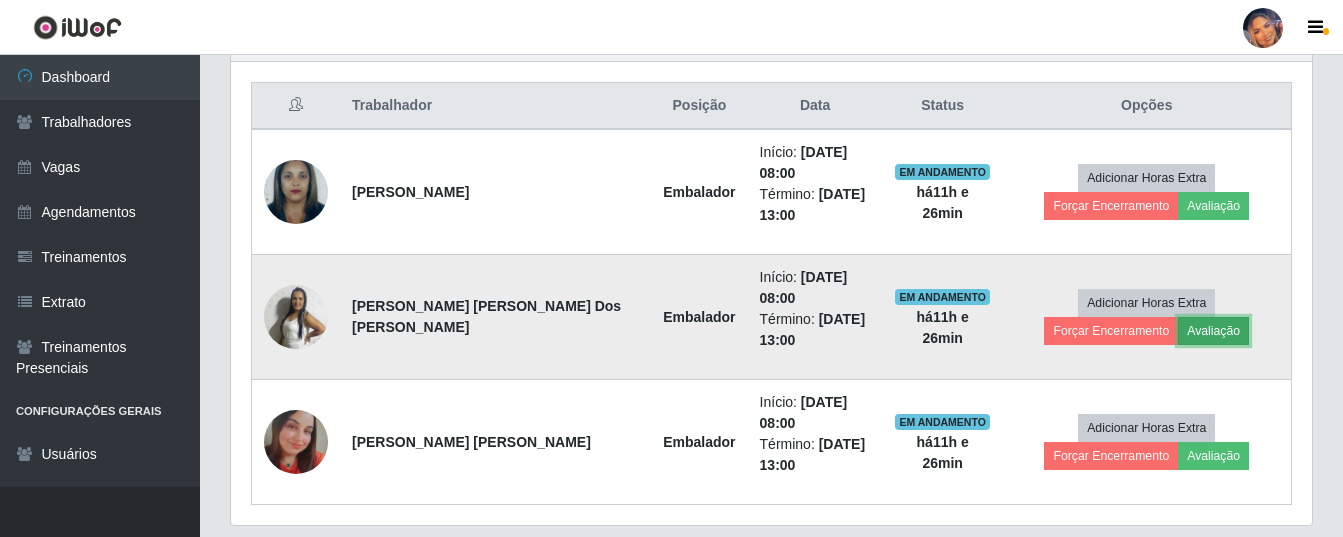 click on "Avaliação" at bounding box center [1213, 331] 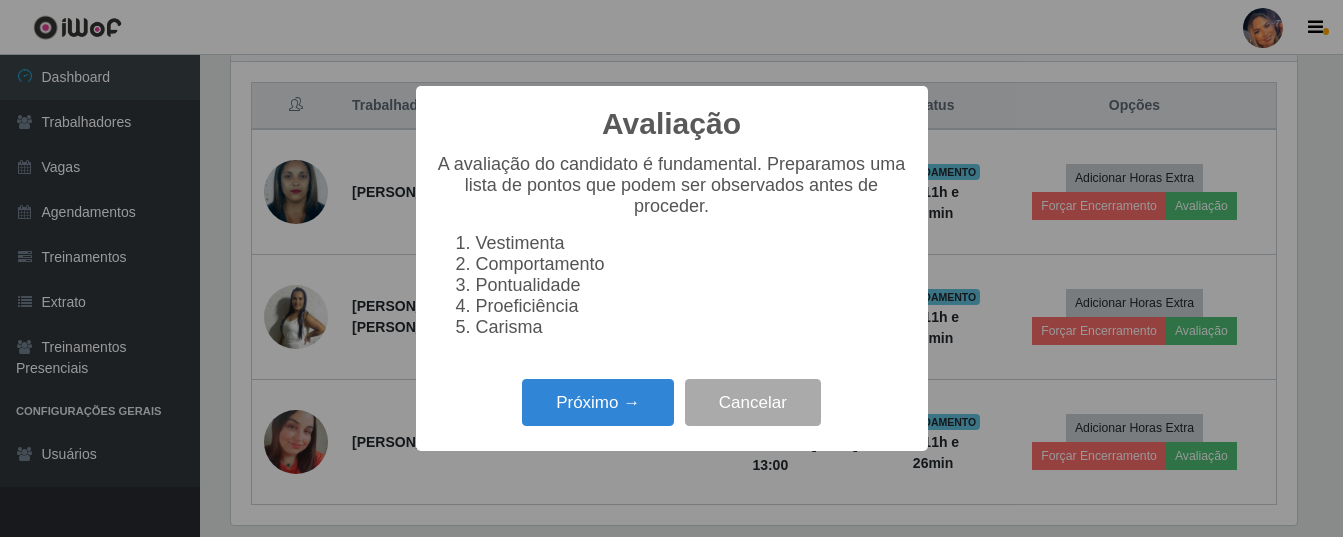 scroll, scrollTop: 999585, scrollLeft: 998929, axis: both 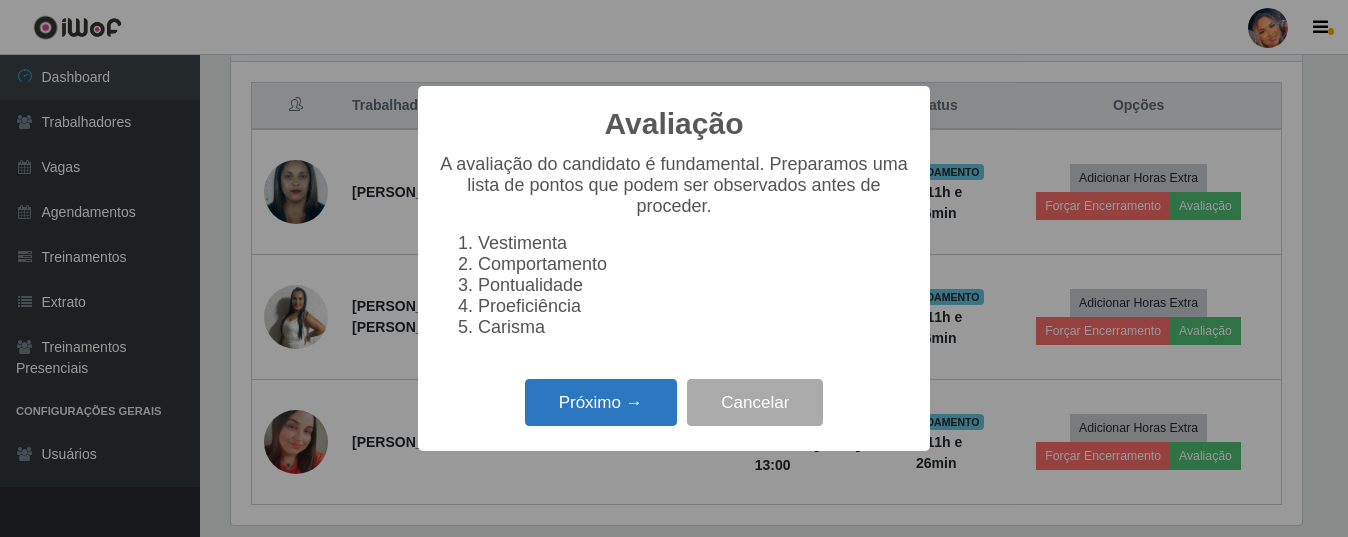 click on "Próximo →" at bounding box center (601, 402) 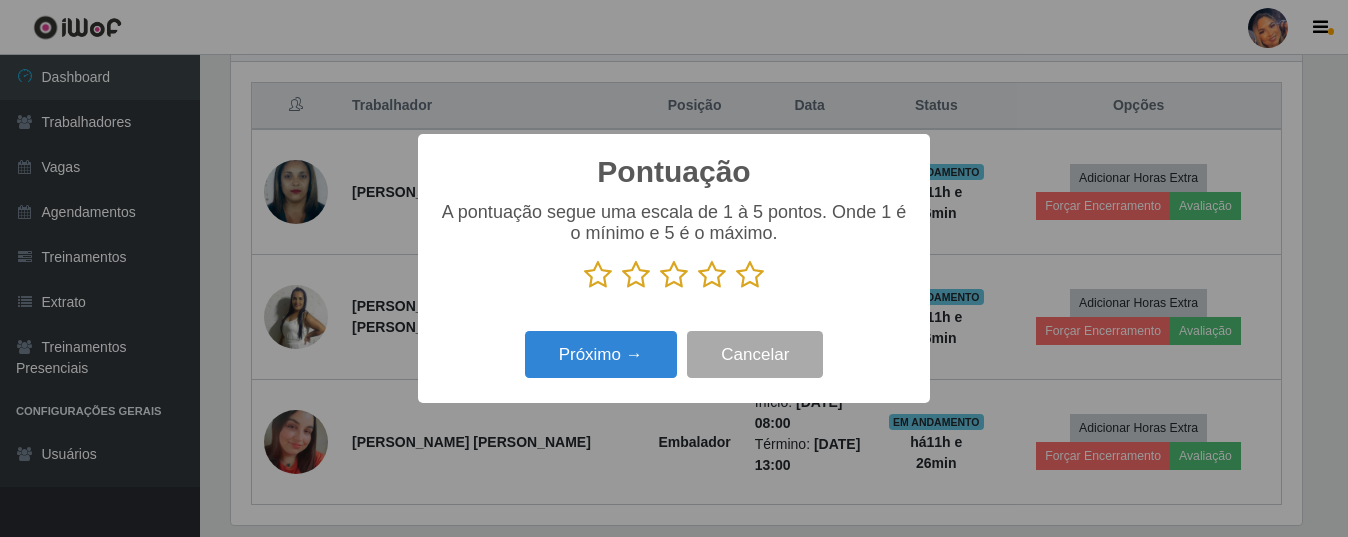 click at bounding box center [750, 275] 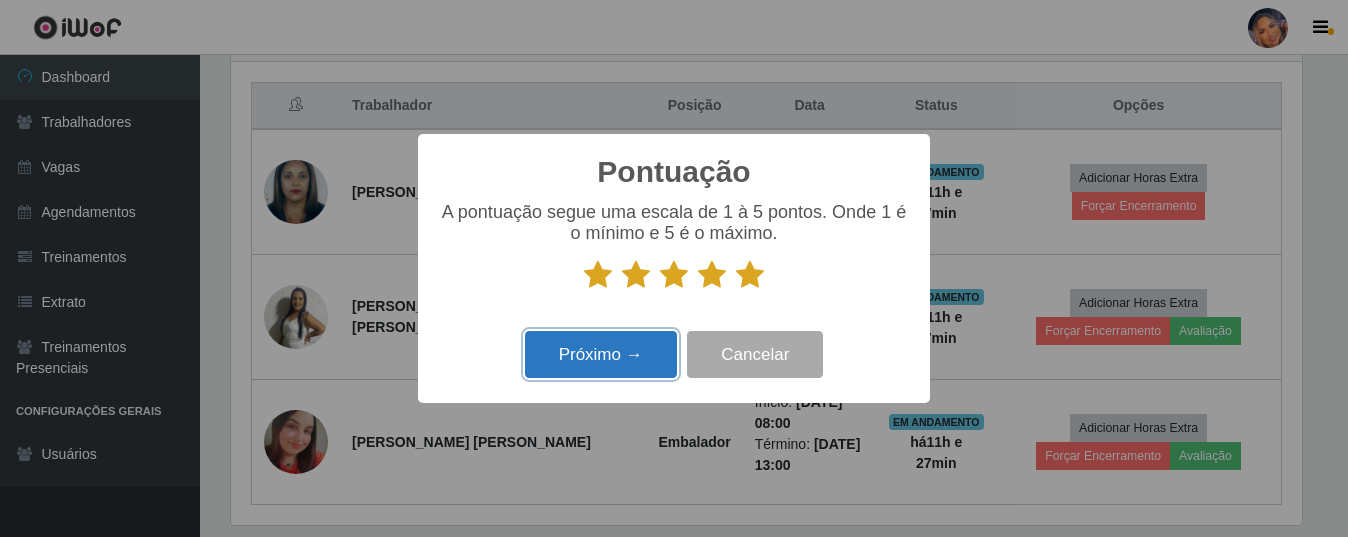 click on "Próximo →" at bounding box center [601, 354] 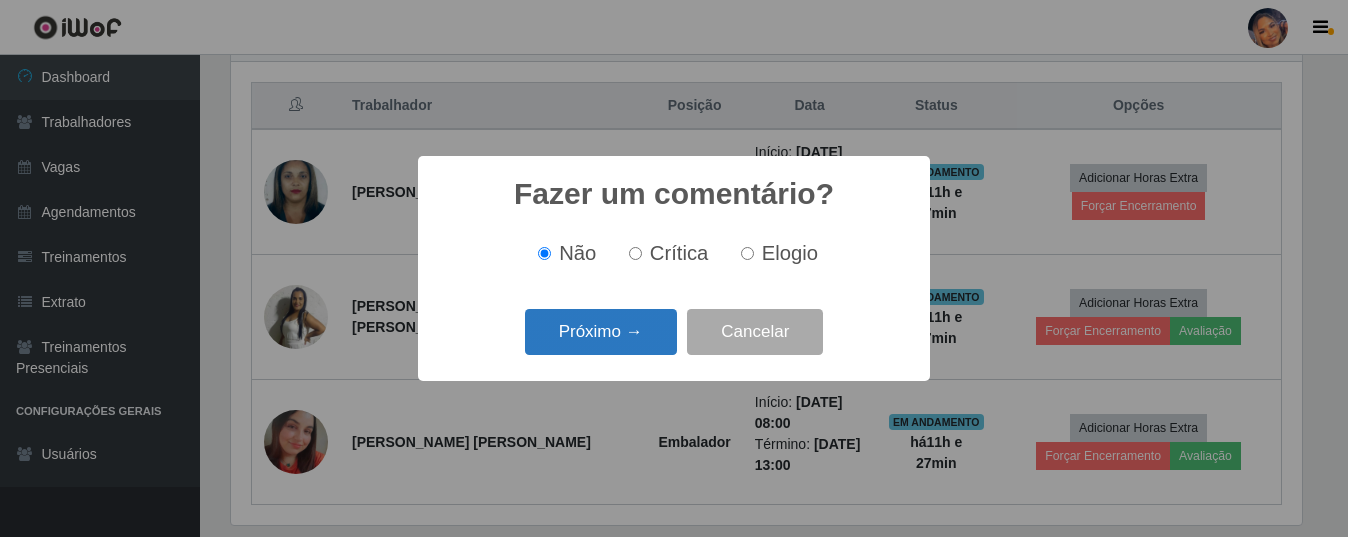 click on "Próximo →" at bounding box center (601, 332) 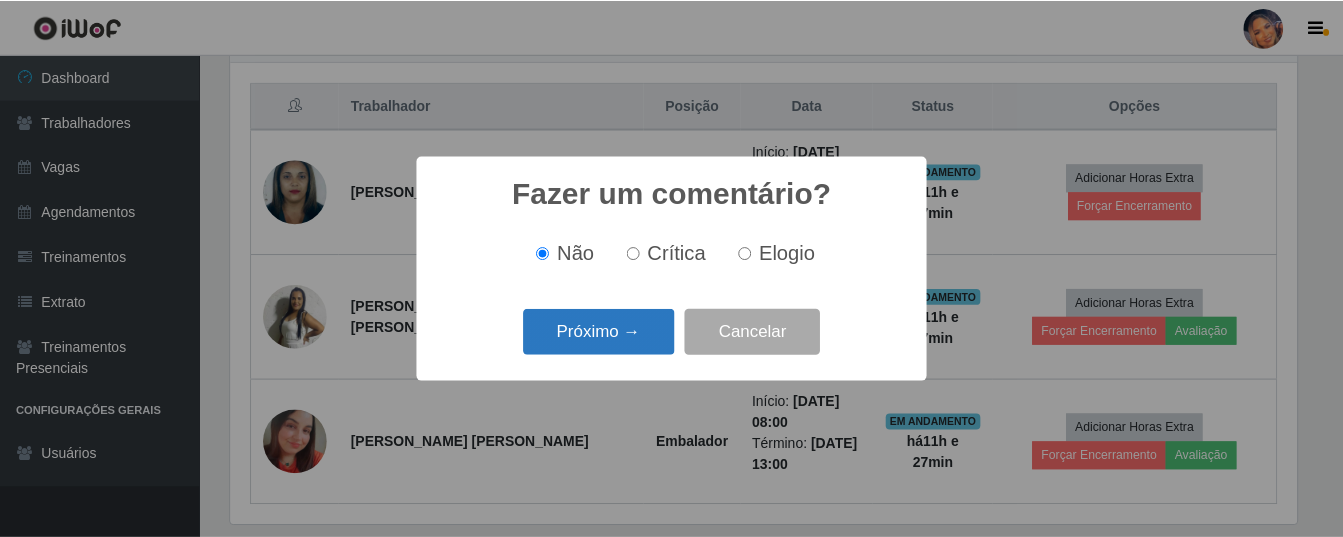 scroll, scrollTop: 999585, scrollLeft: 998929, axis: both 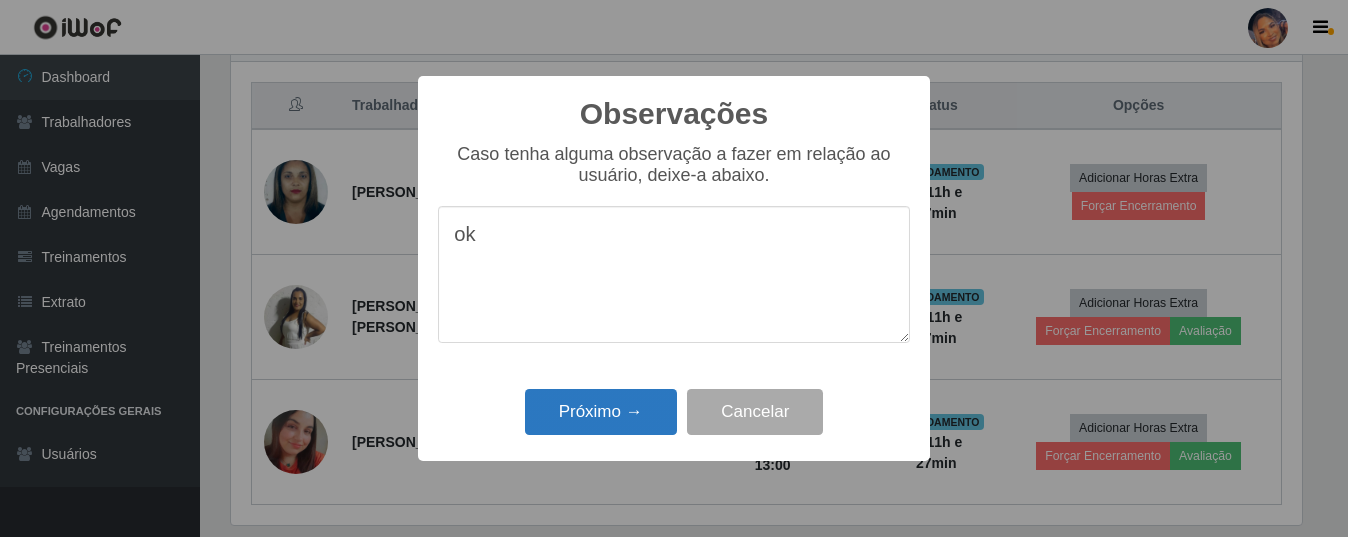 type on "ok" 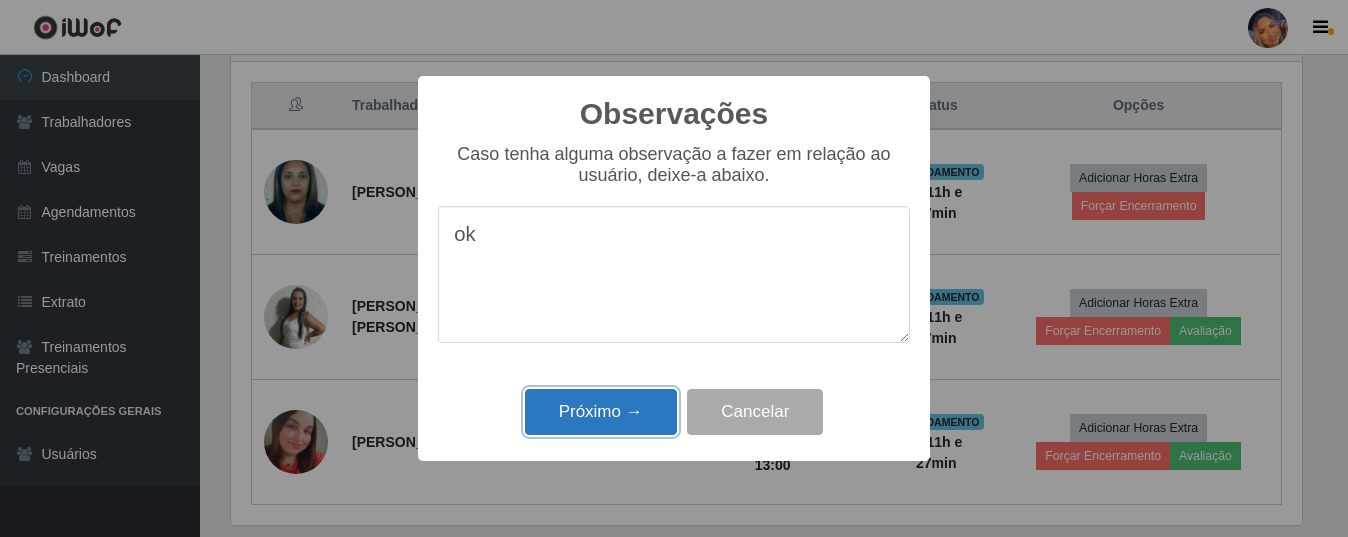 click on "Próximo →" at bounding box center (601, 412) 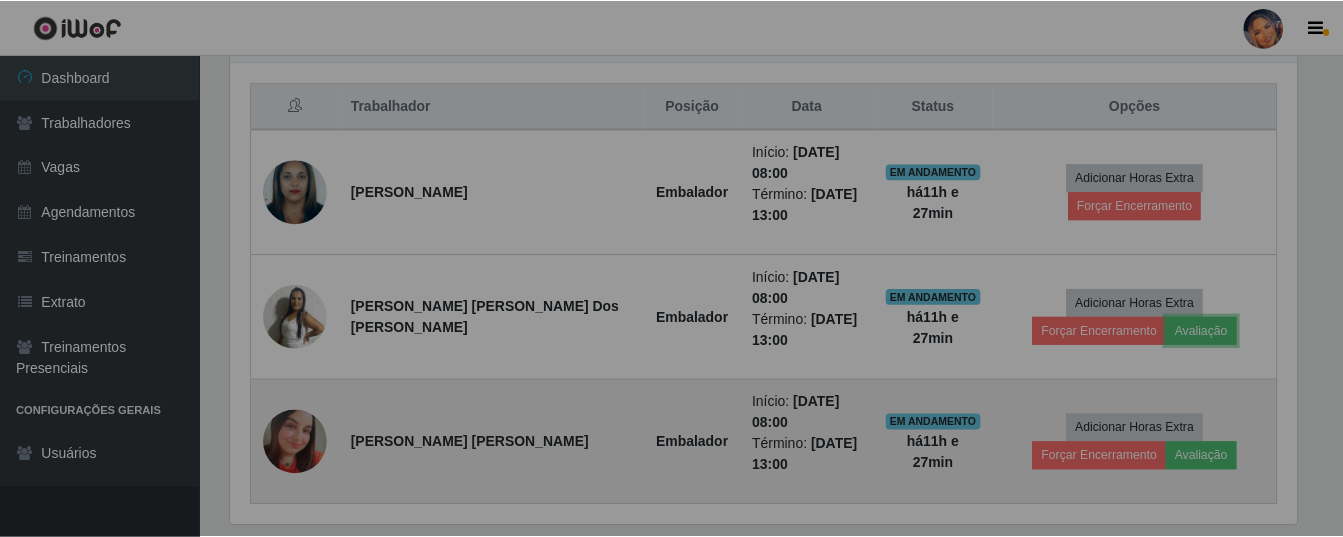 scroll, scrollTop: 999585, scrollLeft: 998919, axis: both 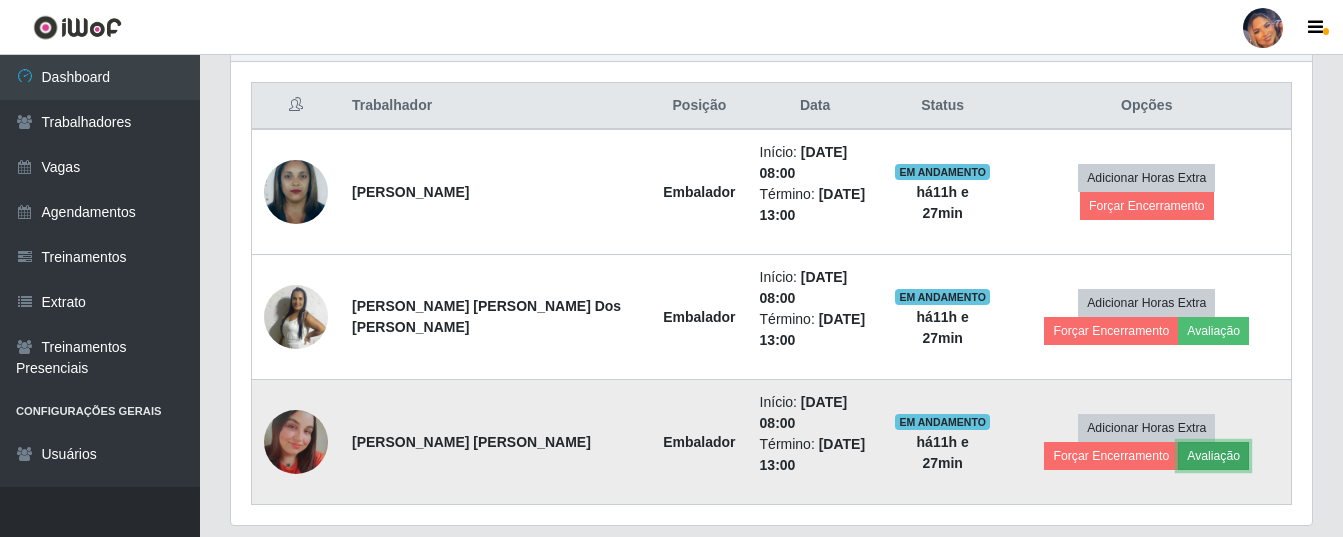 click on "Avaliação" at bounding box center (1213, 456) 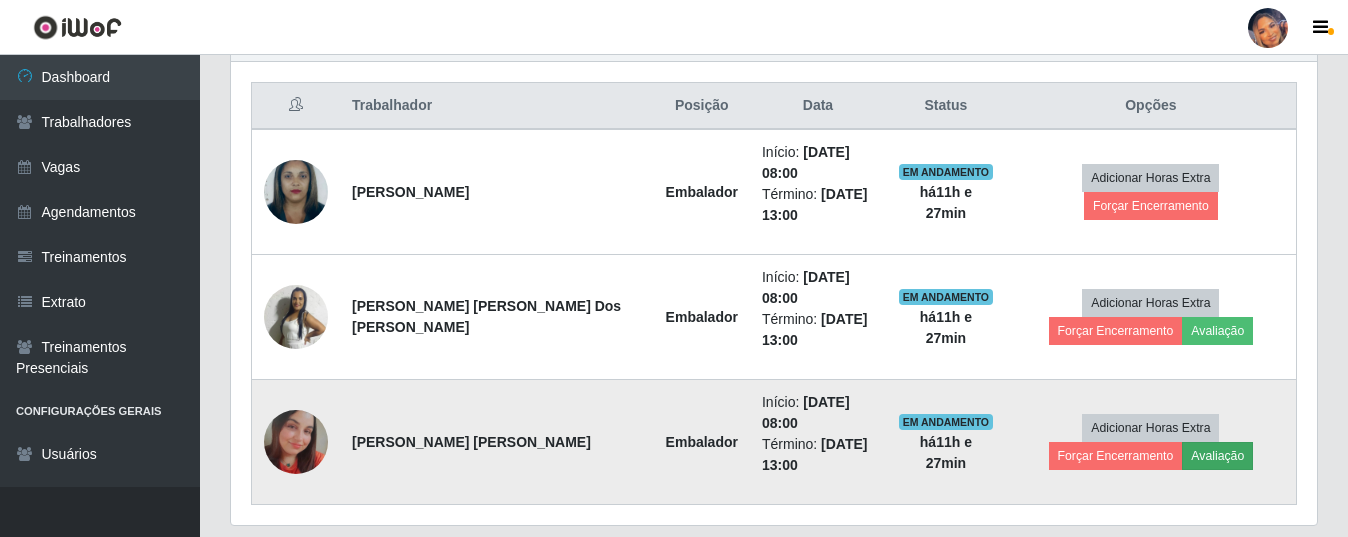 scroll, scrollTop: 999585, scrollLeft: 998929, axis: both 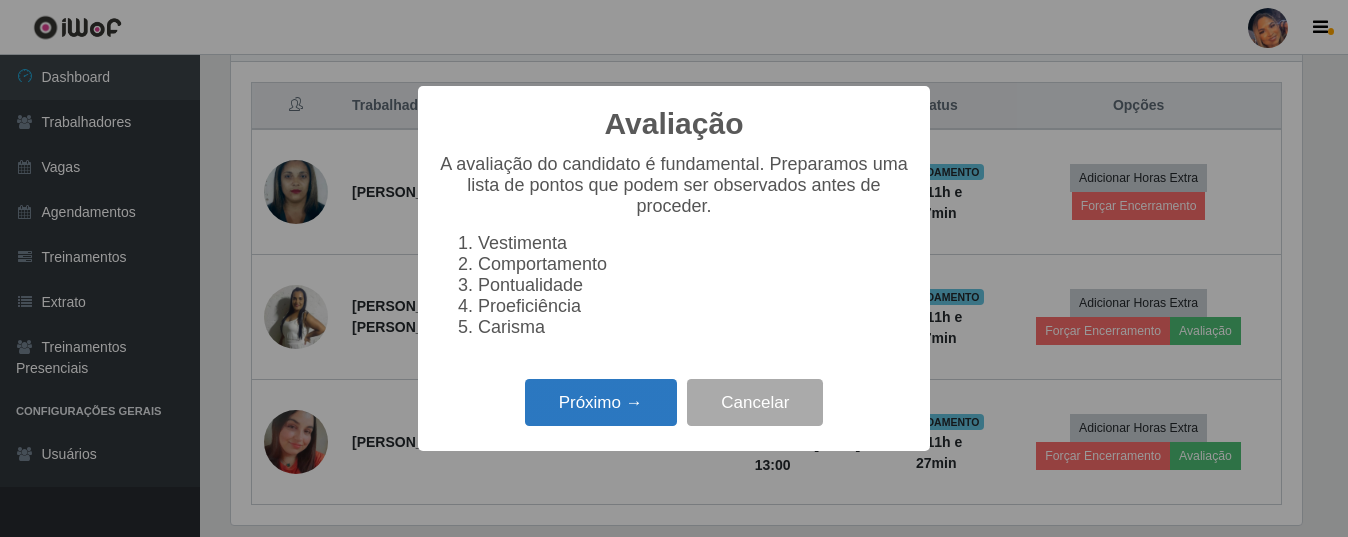 click on "Próximo →" at bounding box center (601, 402) 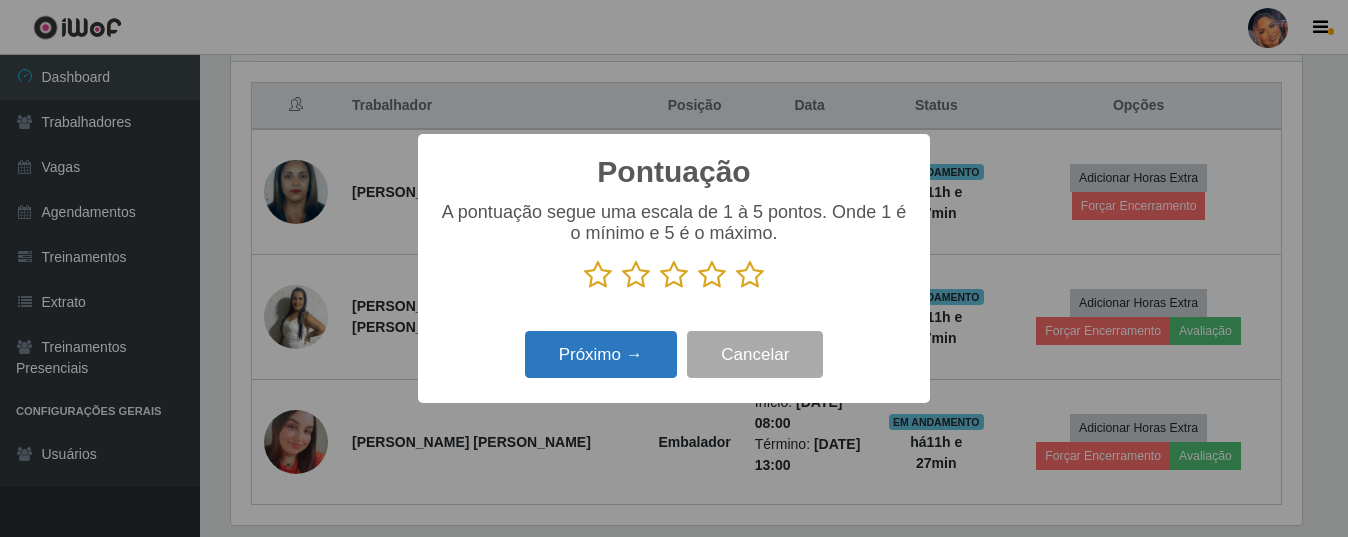 scroll, scrollTop: 999585, scrollLeft: 998929, axis: both 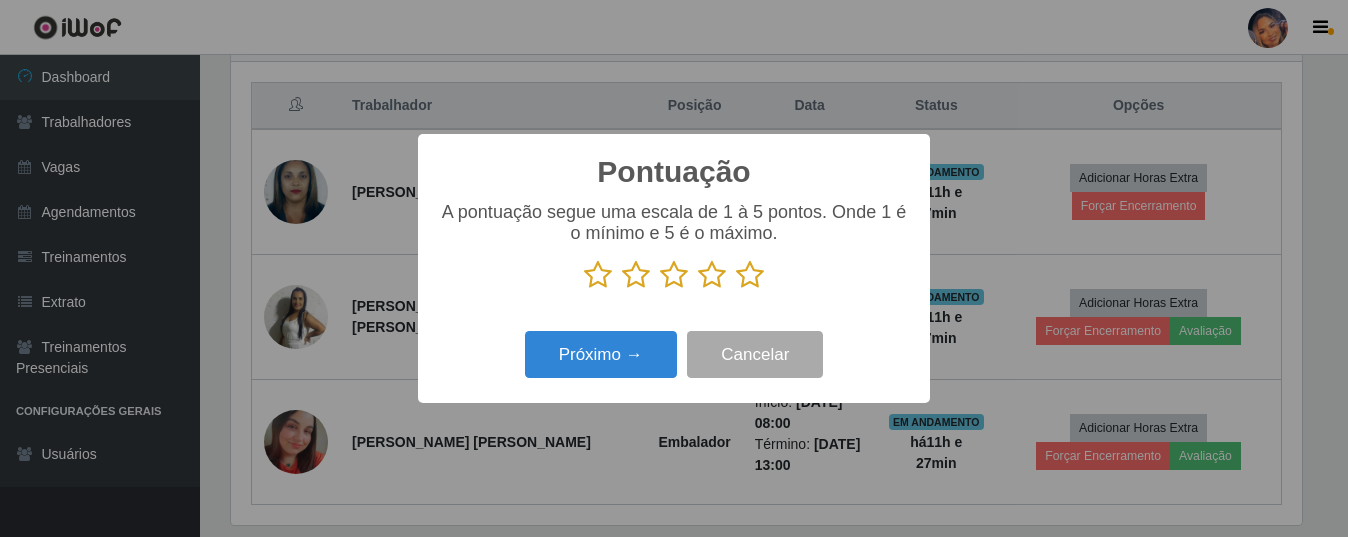 click at bounding box center (750, 275) 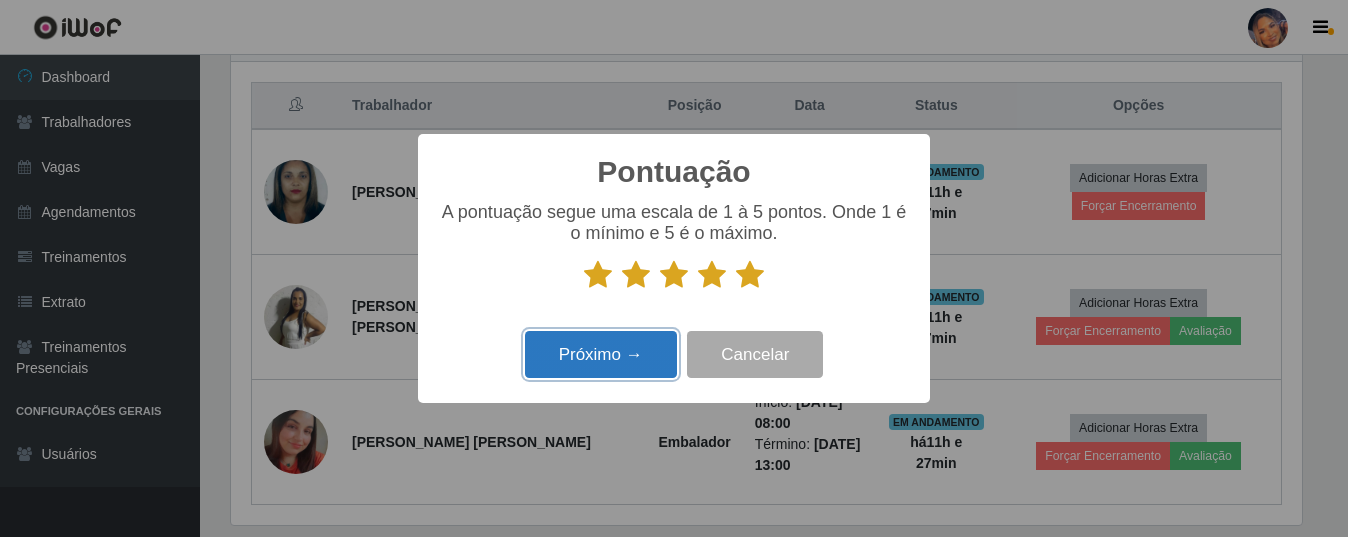 click on "Próximo →" at bounding box center [601, 354] 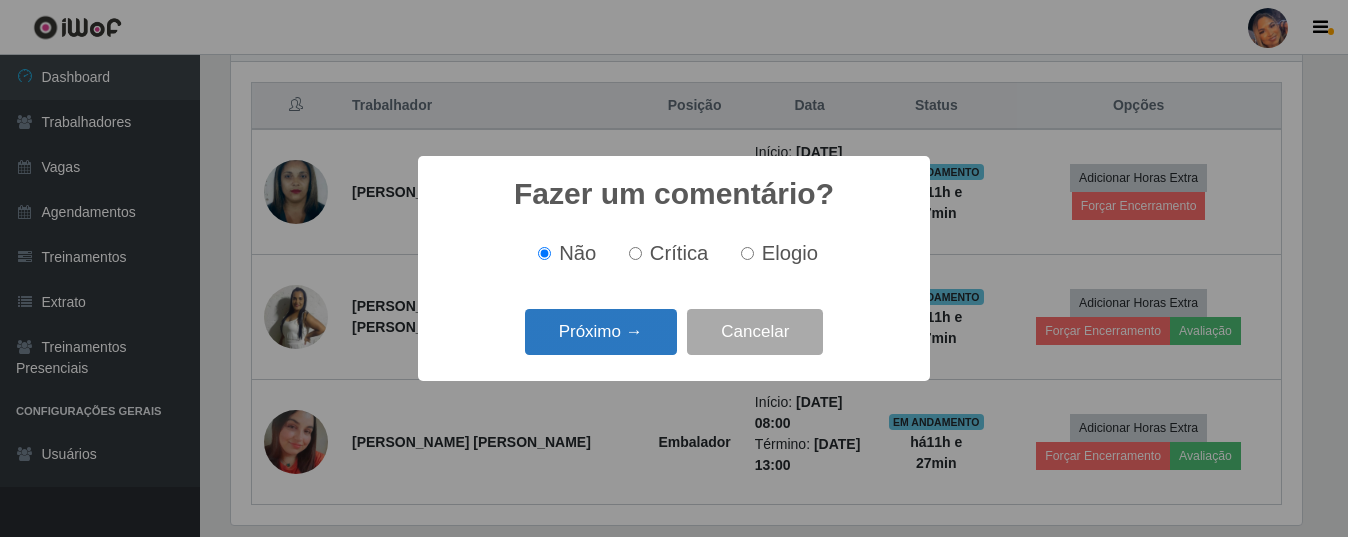 click on "Próximo →" at bounding box center (601, 332) 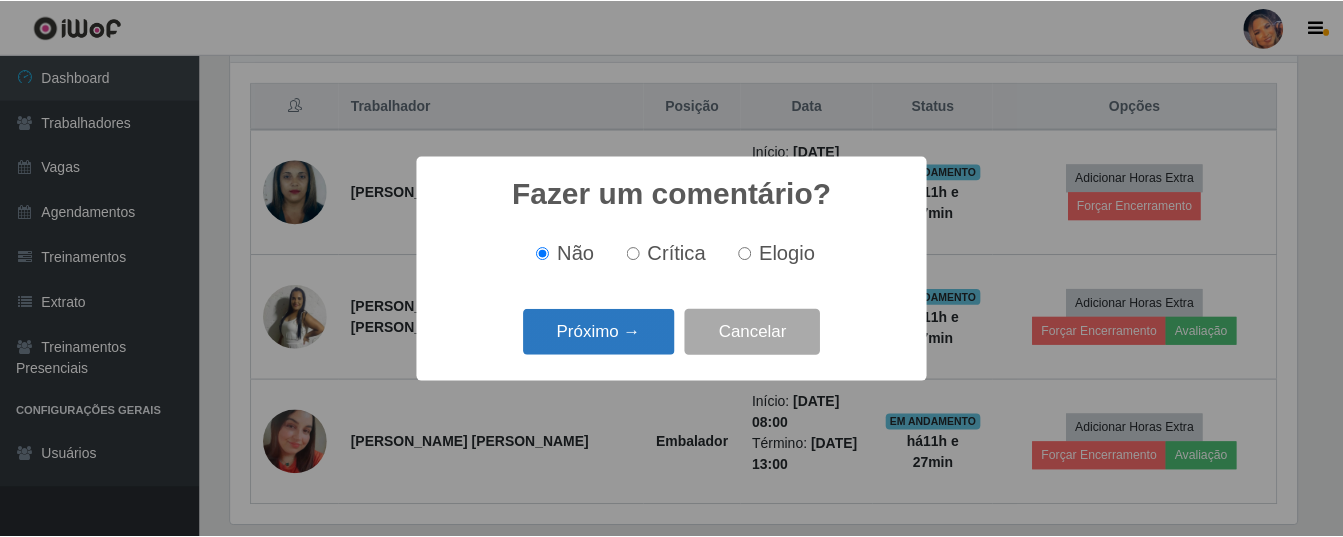 scroll, scrollTop: 999585, scrollLeft: 998929, axis: both 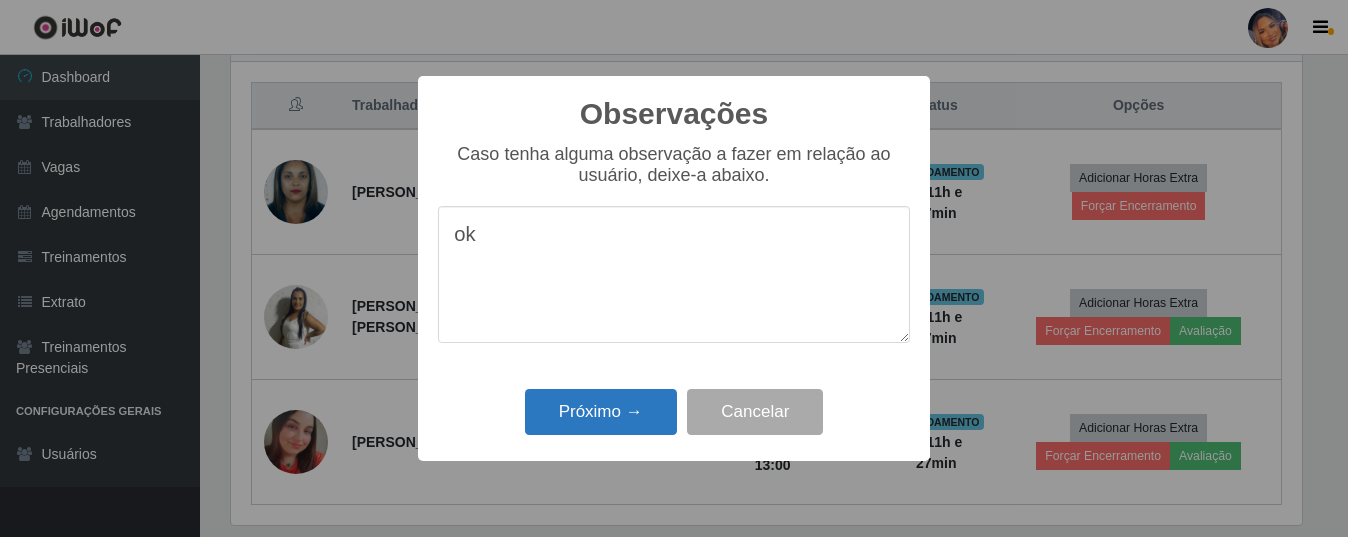 type on "ok" 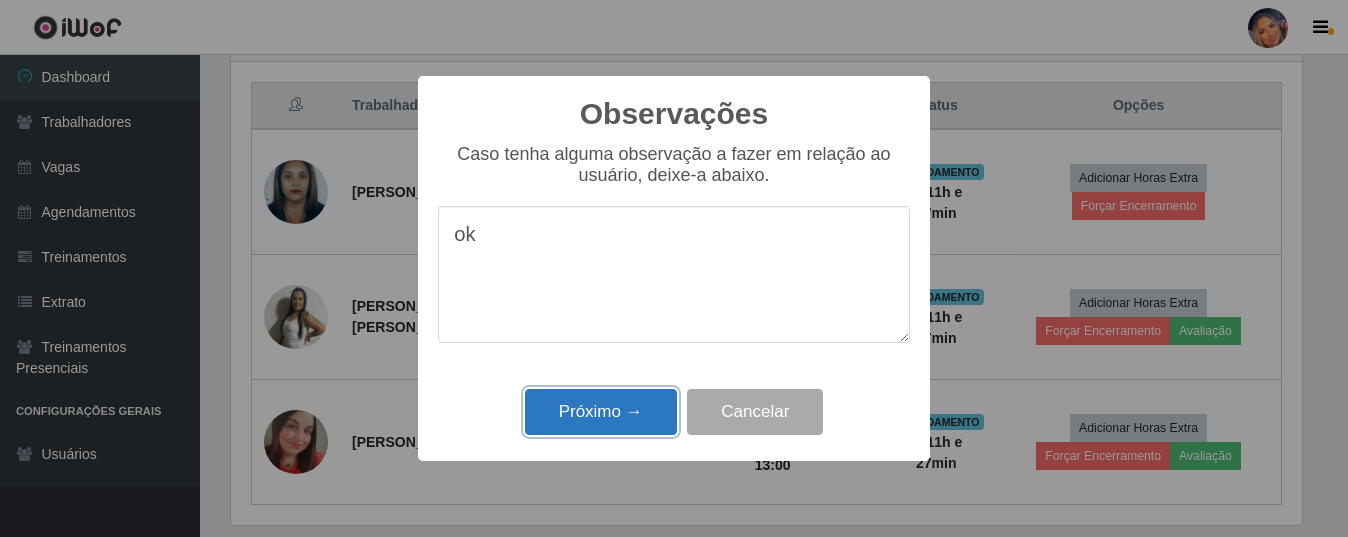 drag, startPoint x: 582, startPoint y: 396, endPoint x: 577, endPoint y: 366, distance: 30.413813 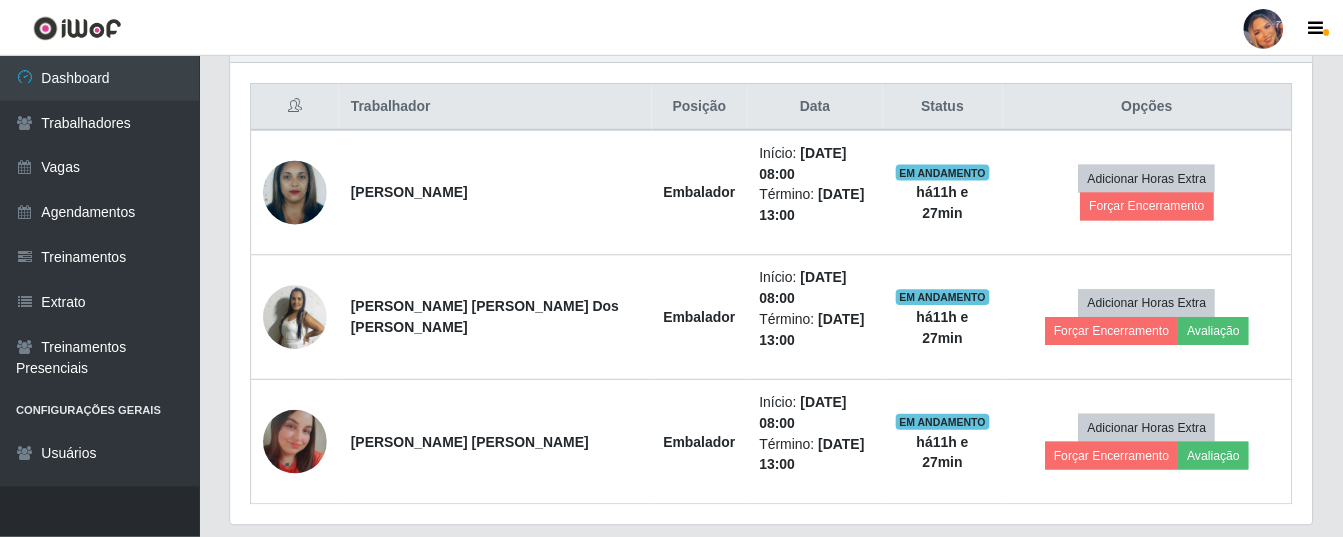 scroll, scrollTop: 999585, scrollLeft: 998919, axis: both 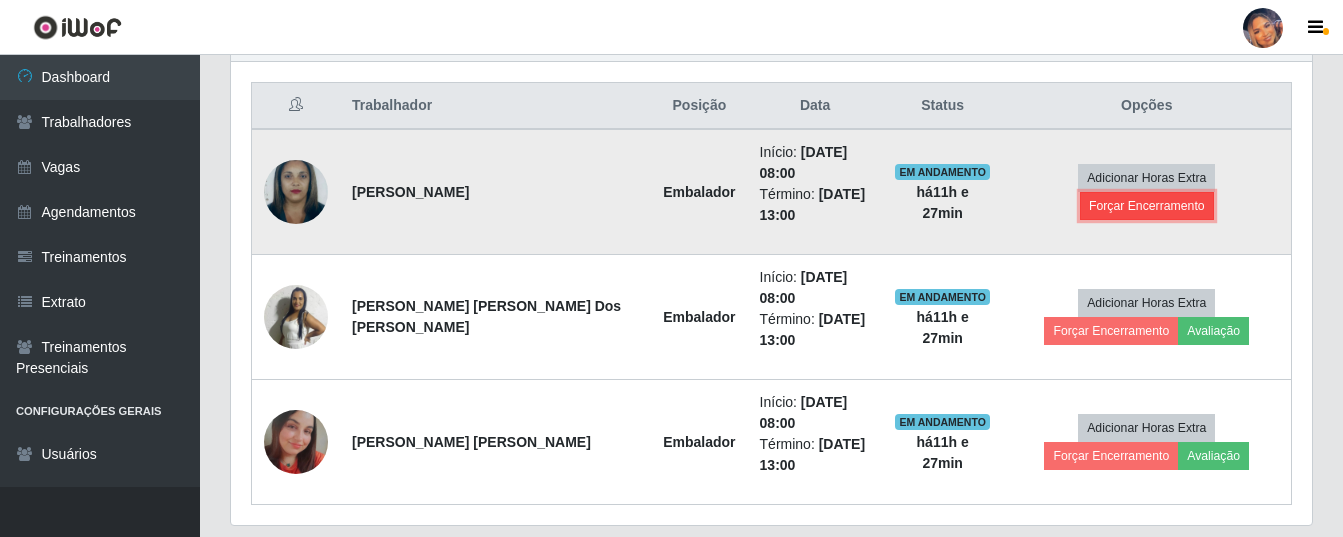 click on "Forçar Encerramento" at bounding box center [1147, 206] 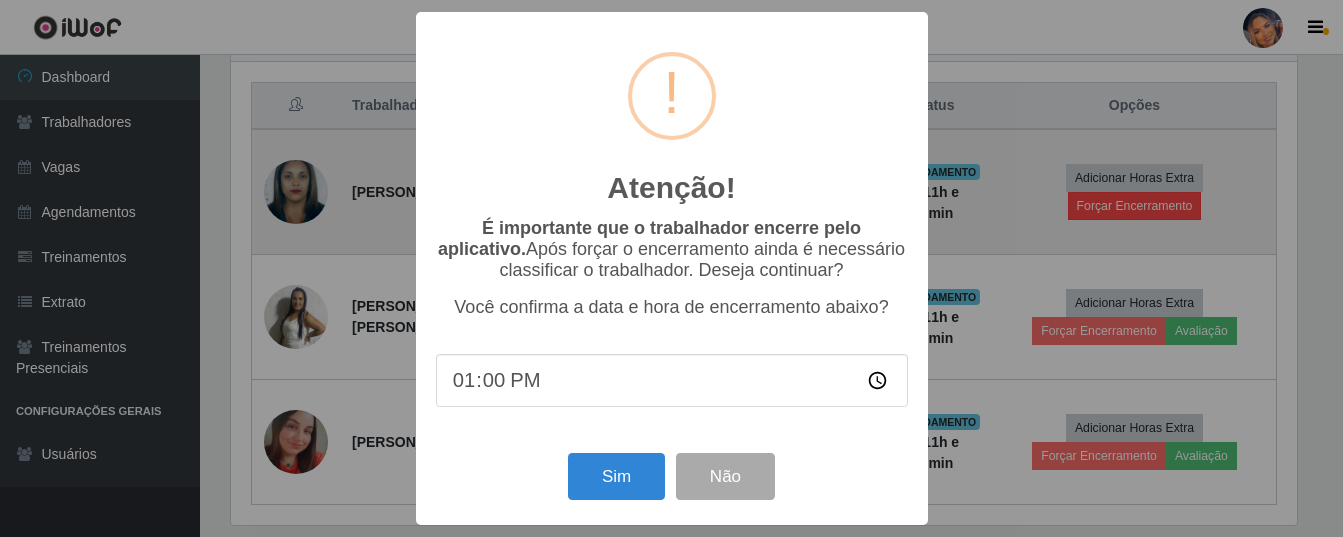 scroll, scrollTop: 999585, scrollLeft: 998929, axis: both 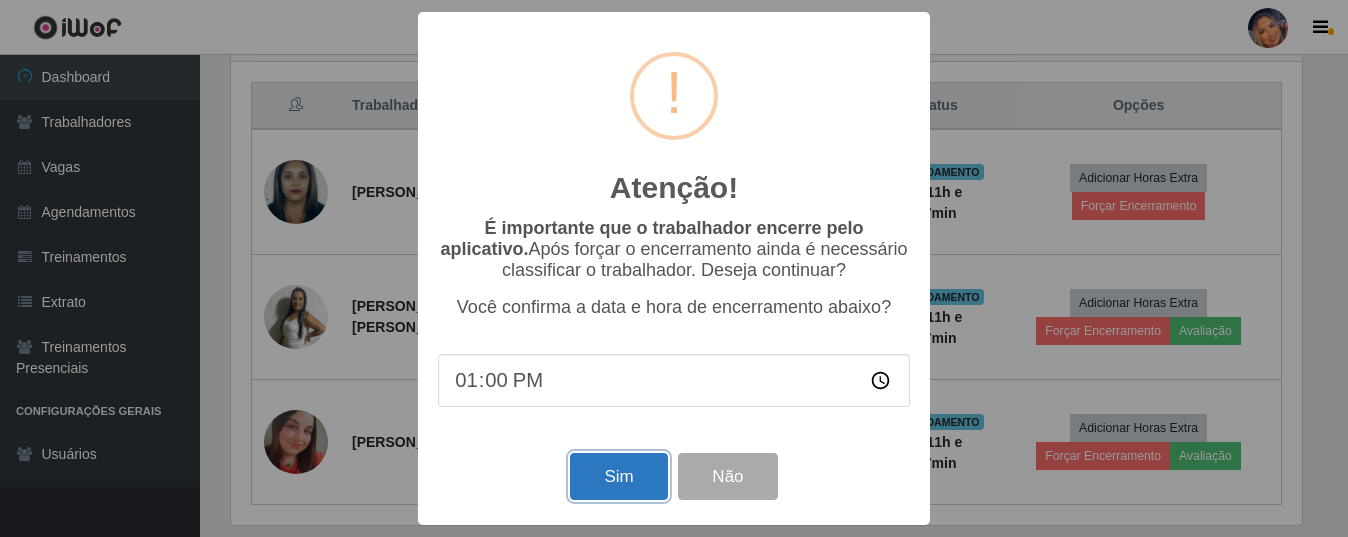 click on "Sim" at bounding box center (618, 476) 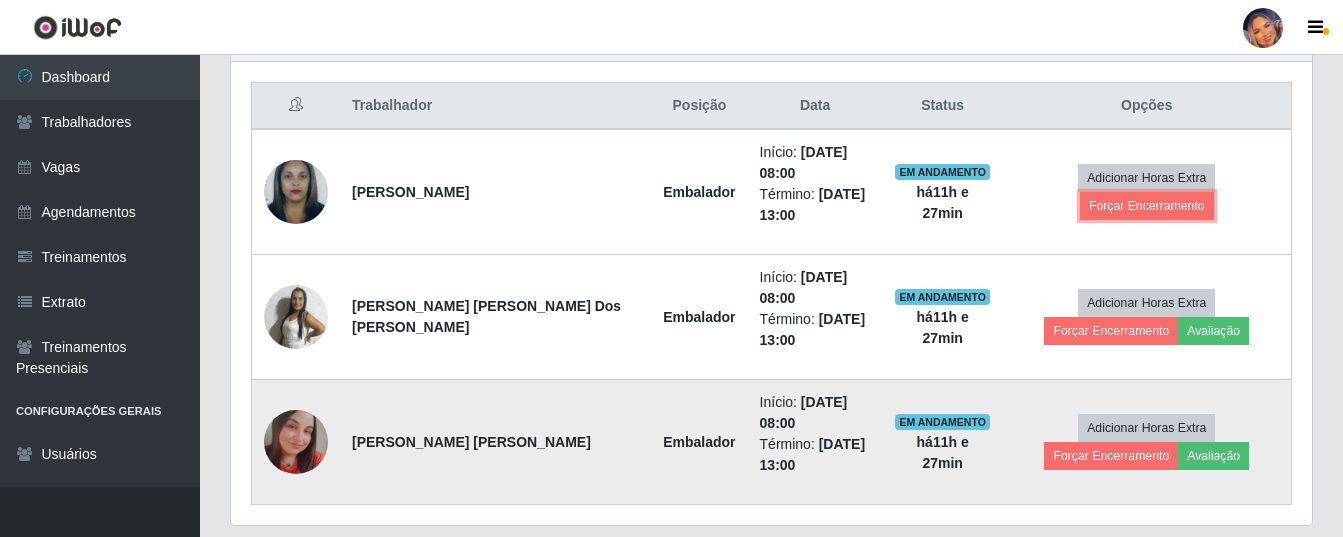 scroll, scrollTop: 999585, scrollLeft: 998919, axis: both 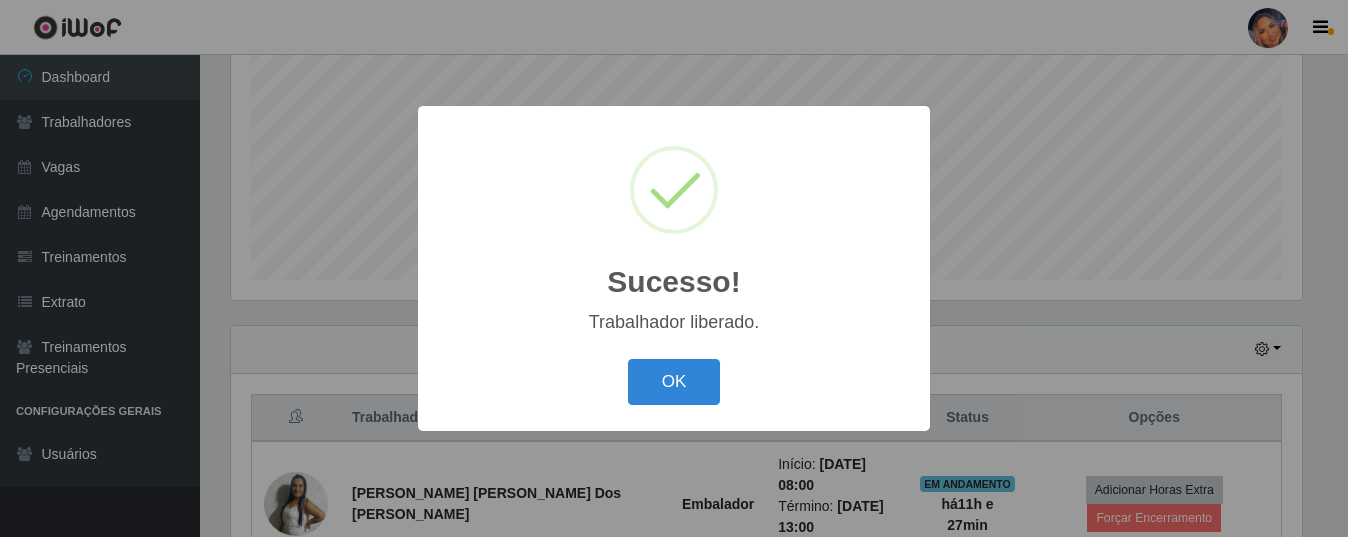 click on "OK Cancel" at bounding box center [674, 381] 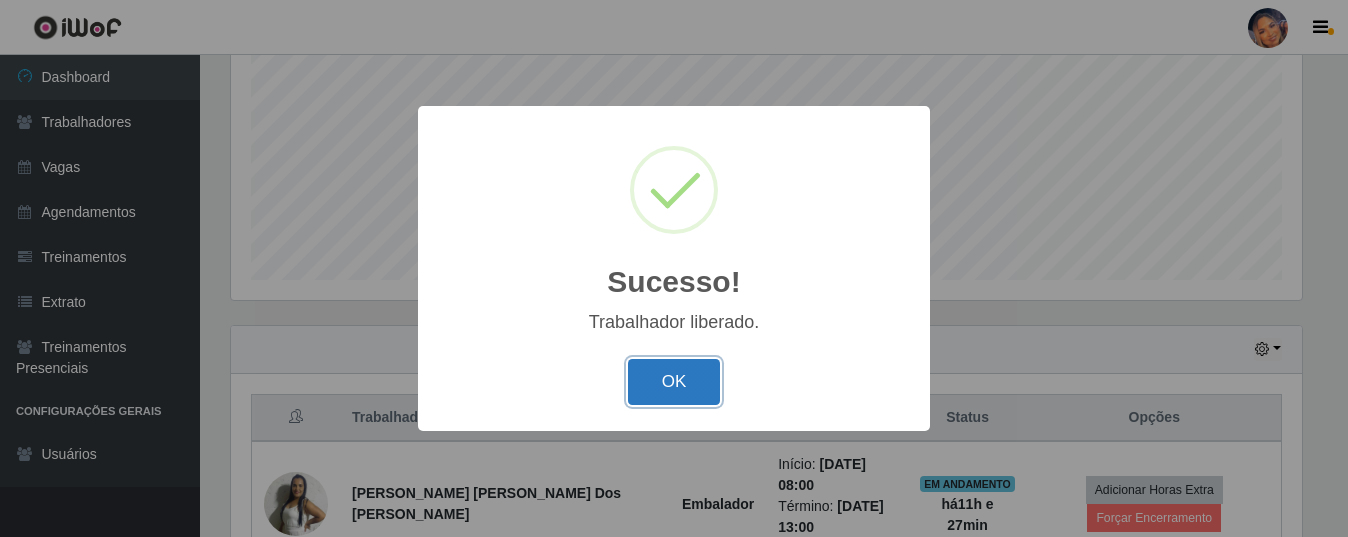 click on "OK" at bounding box center (674, 382) 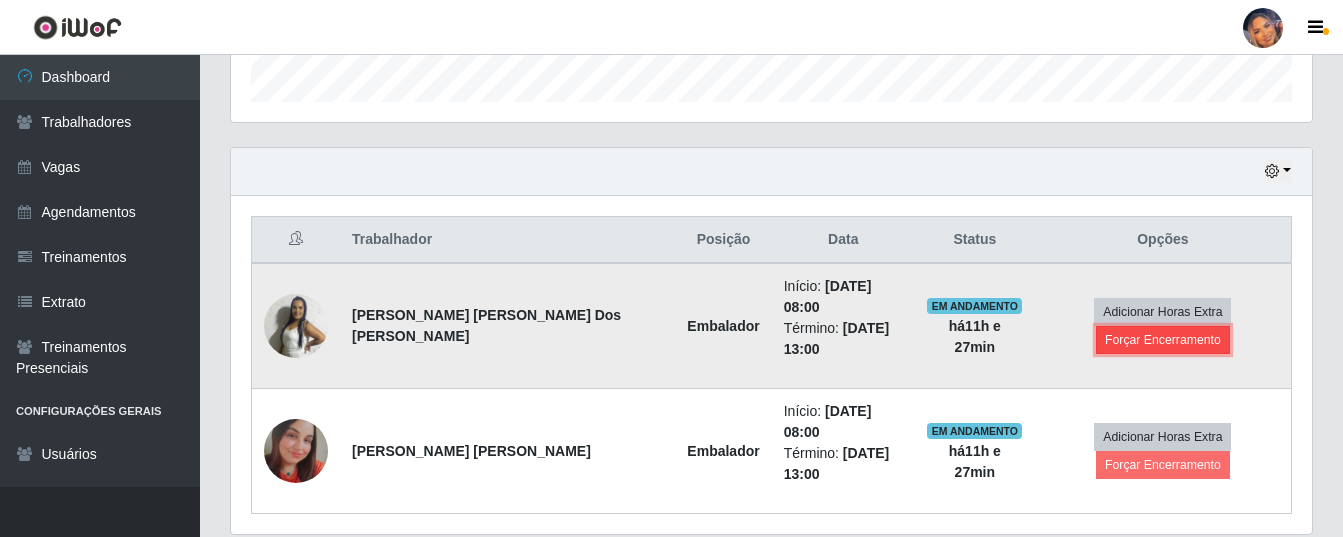 click on "Forçar Encerramento" at bounding box center (1163, 340) 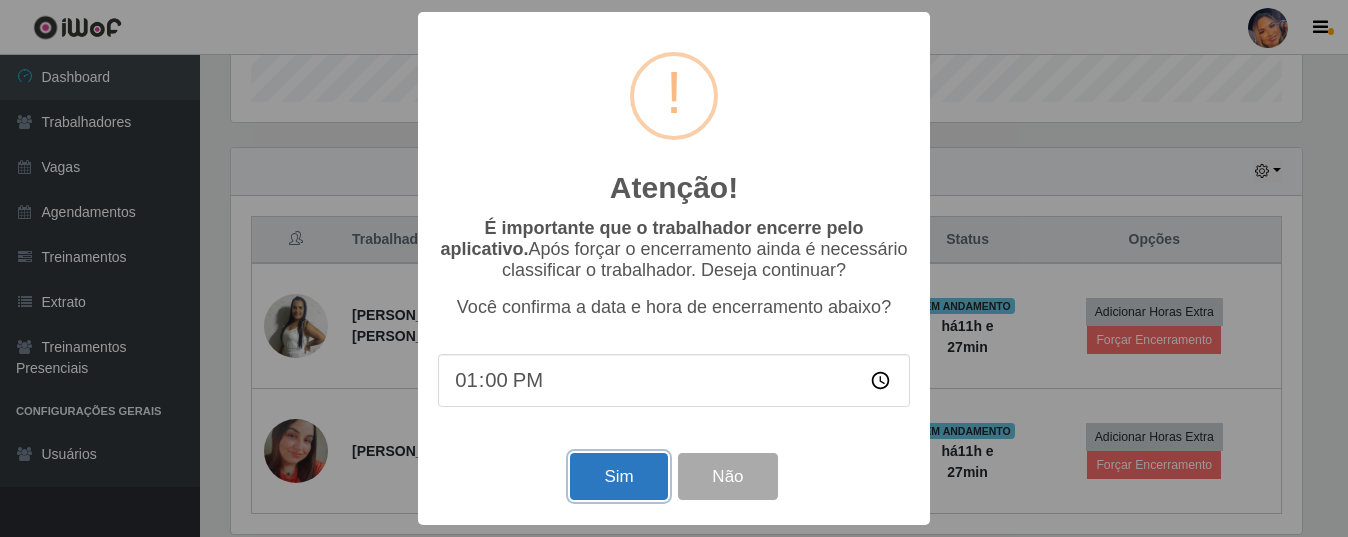 click on "Sim" at bounding box center [618, 476] 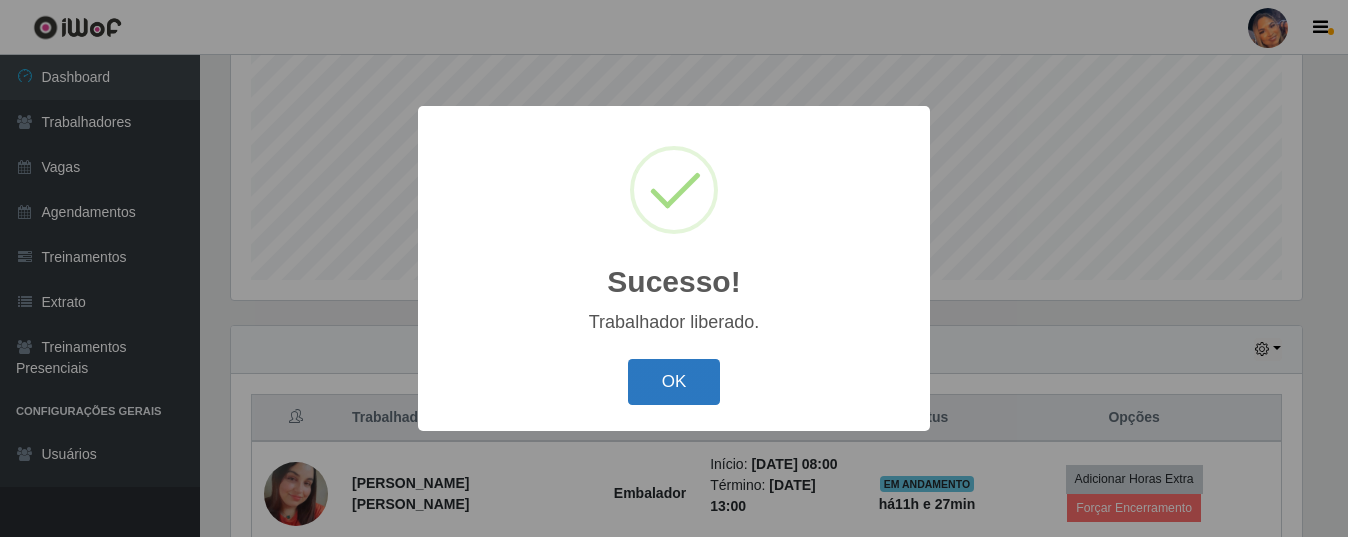 click on "OK" at bounding box center (674, 382) 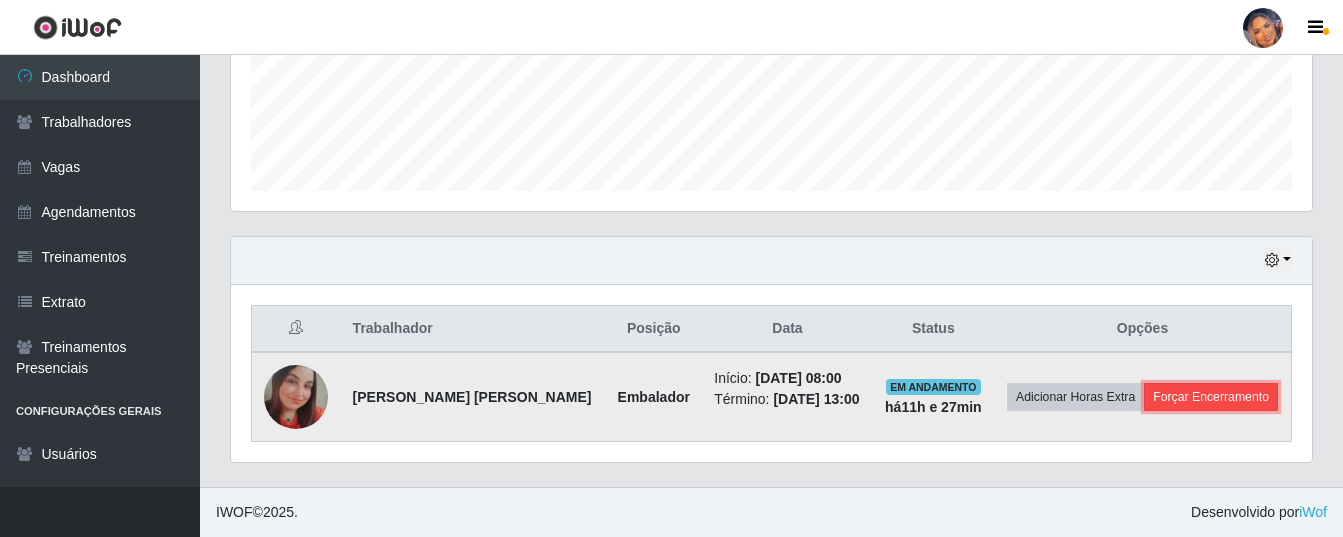 click on "Forçar Encerramento" at bounding box center (1211, 397) 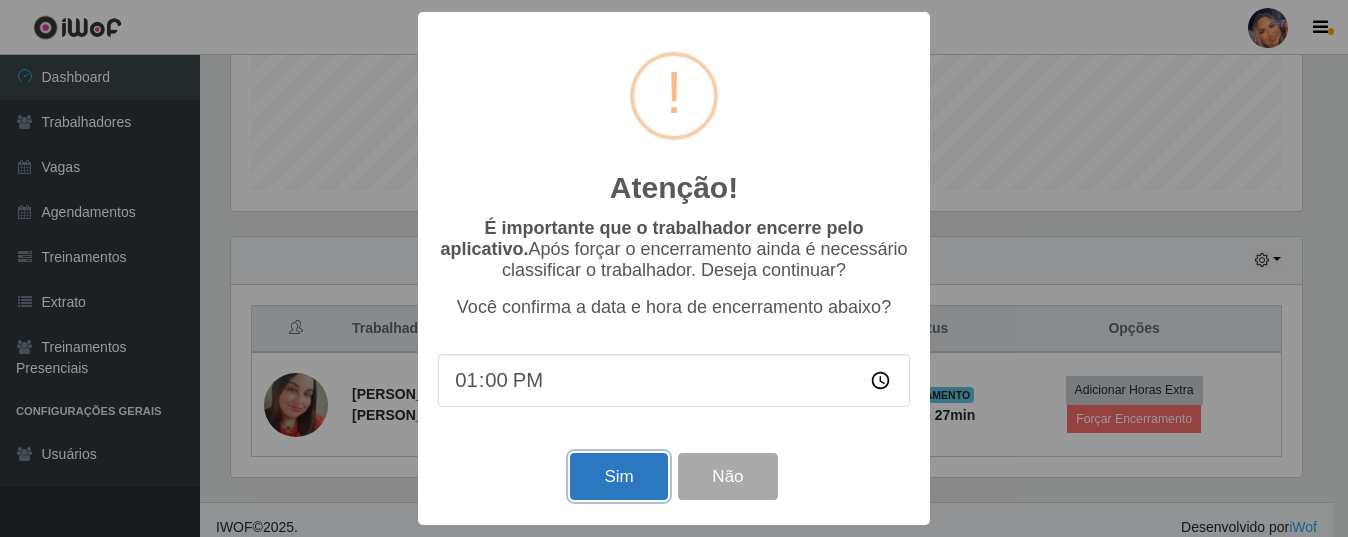 click on "Sim" at bounding box center [618, 476] 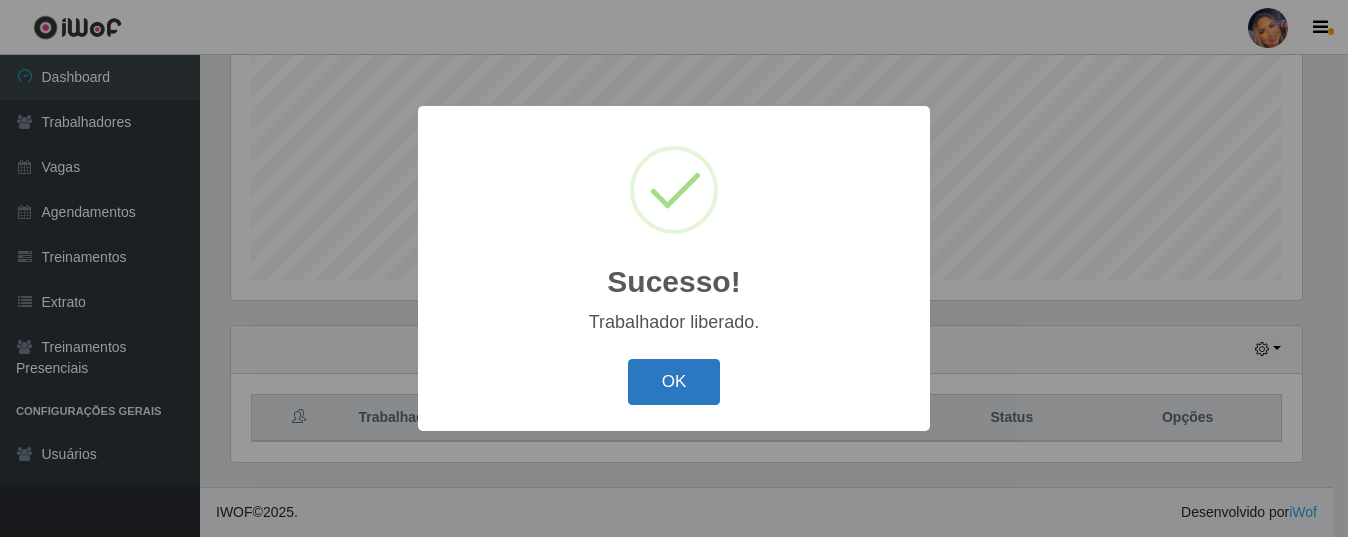 click on "OK" at bounding box center (674, 382) 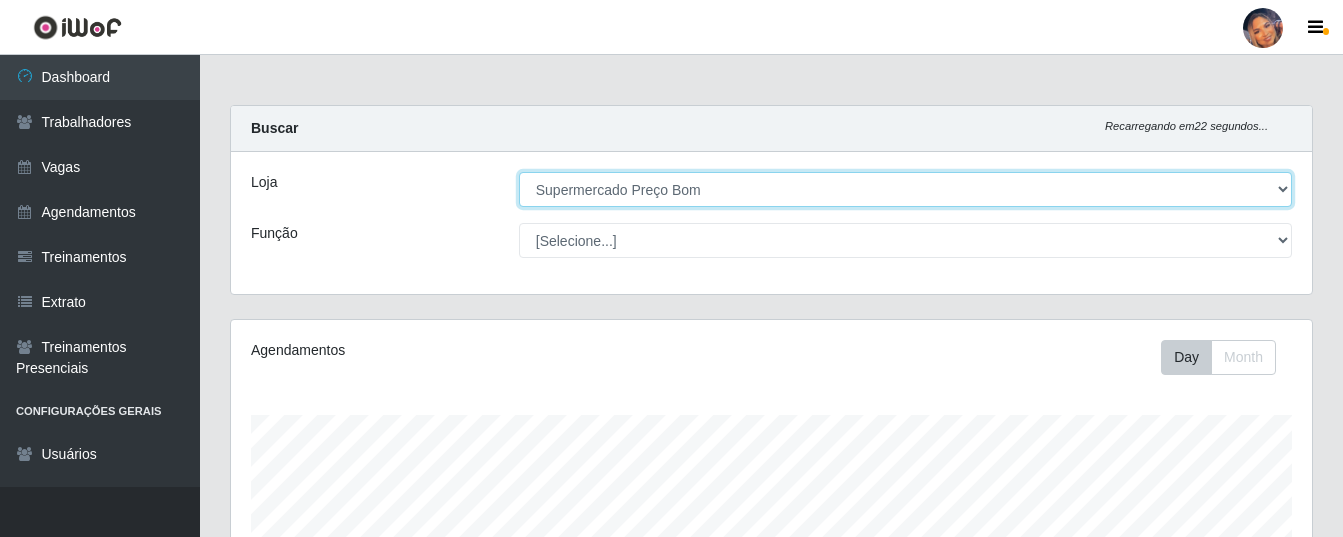 click on "[Selecione...] Supermercado Preço Bom" at bounding box center (905, 189) 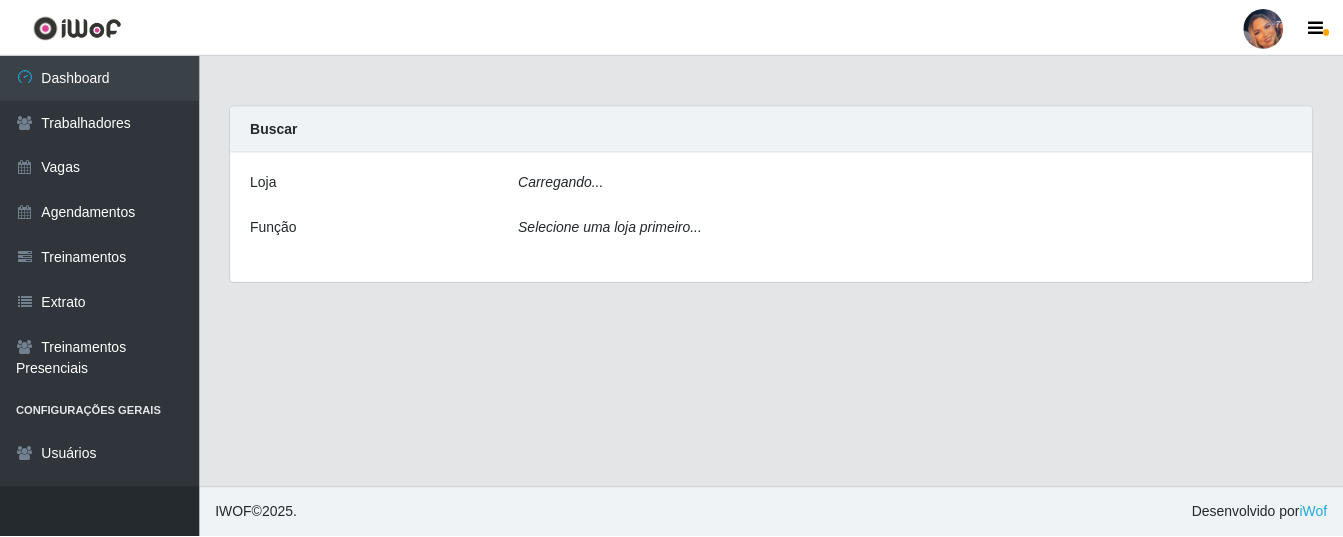 scroll, scrollTop: 0, scrollLeft: 0, axis: both 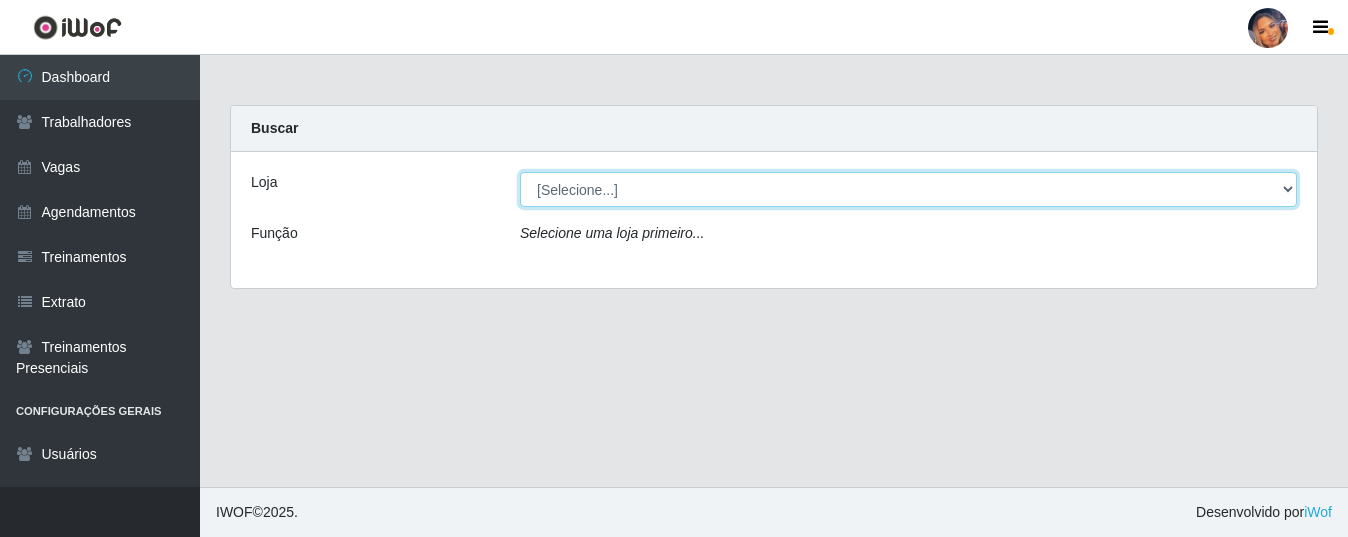 click on "[Selecione...] Supermercado Preço Bom" at bounding box center [908, 189] 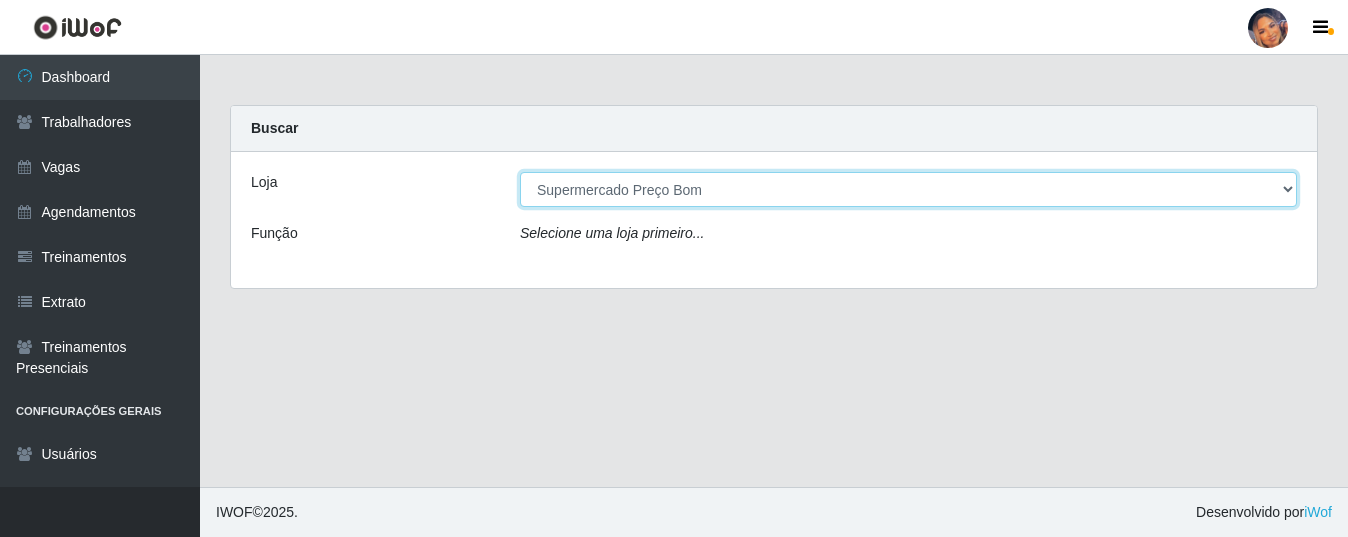 click on "[Selecione...] Supermercado Preço Bom" at bounding box center [908, 189] 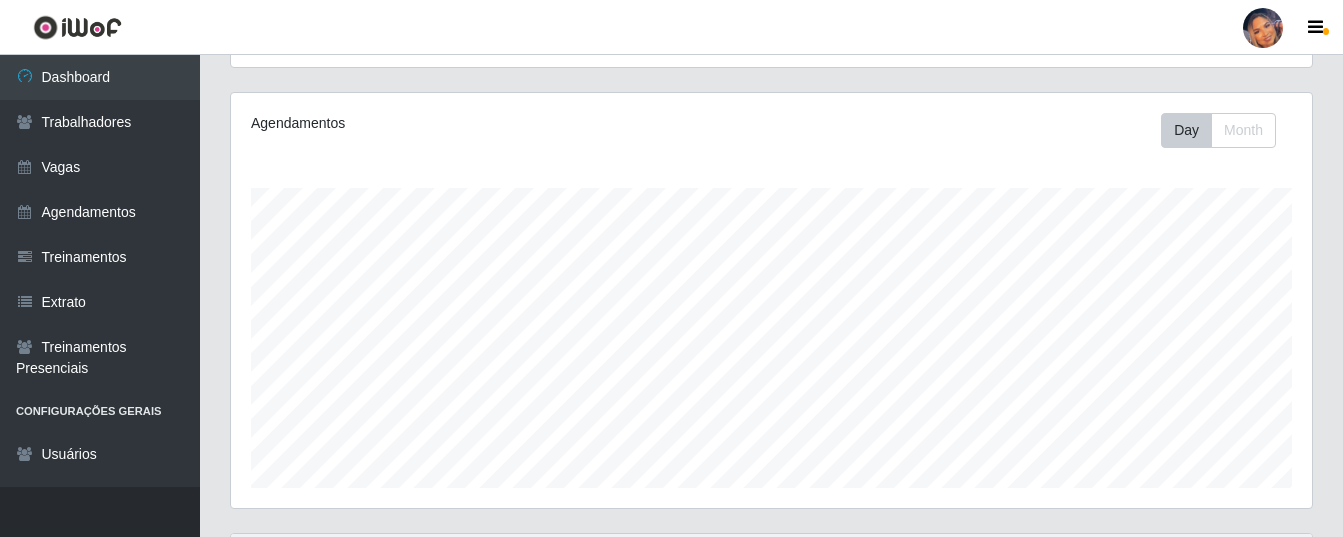 scroll, scrollTop: 435, scrollLeft: 0, axis: vertical 